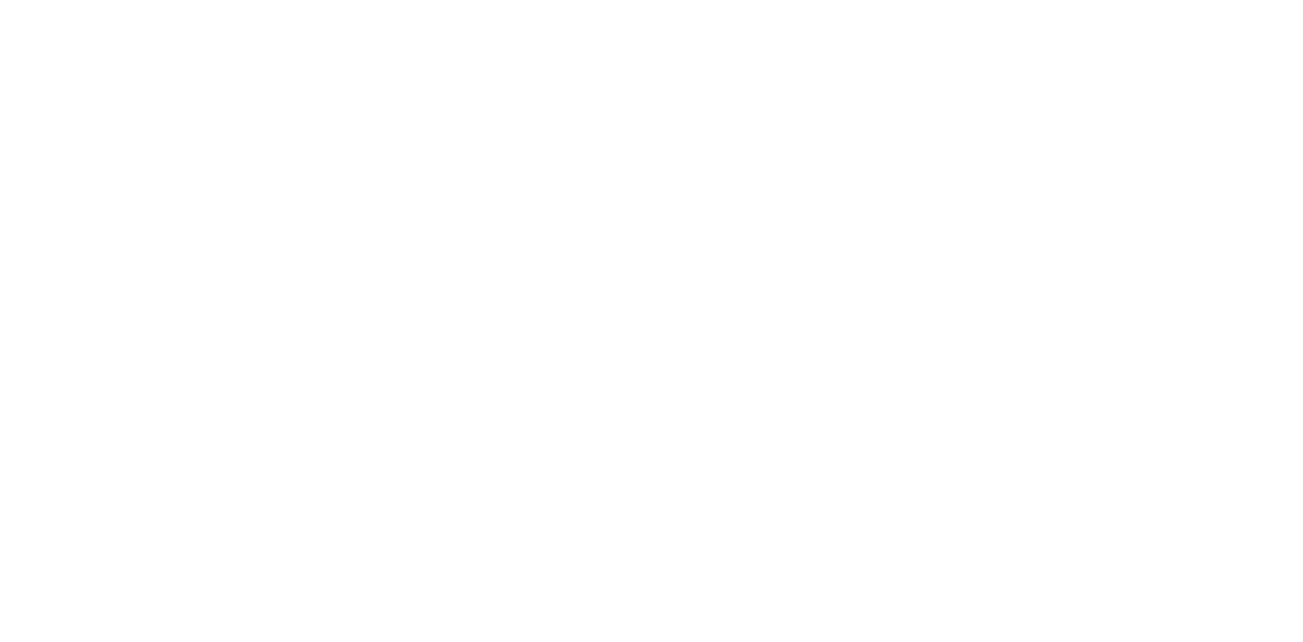 scroll, scrollTop: 0, scrollLeft: 0, axis: both 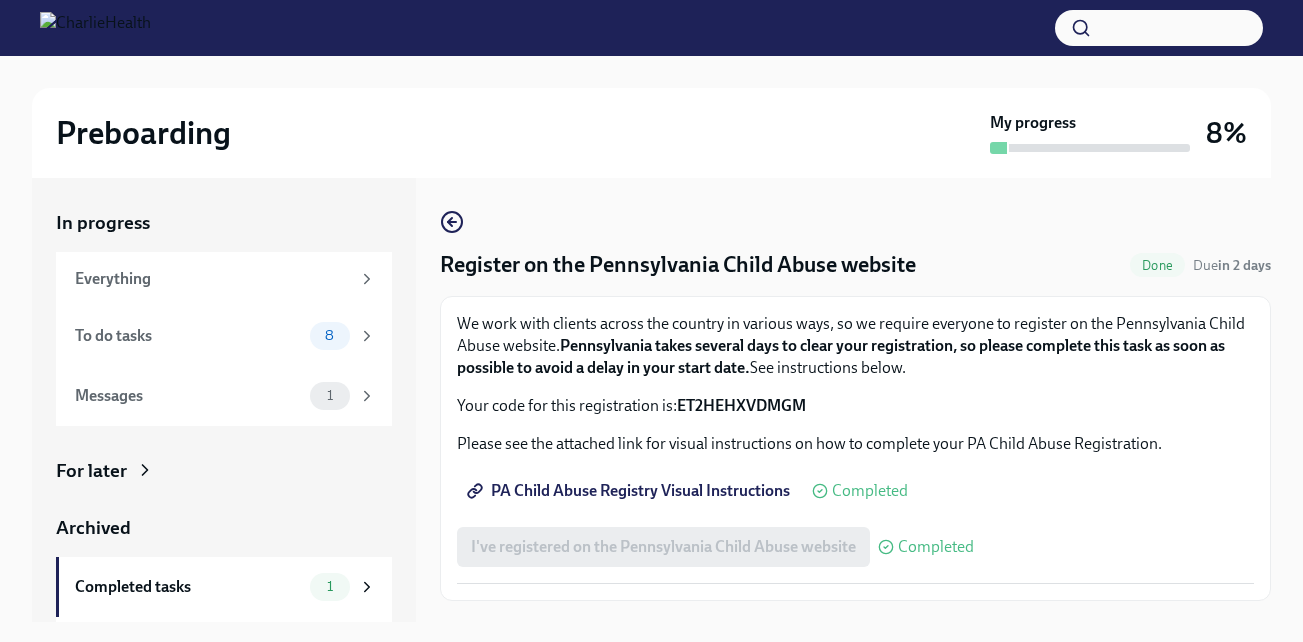 click on "Done" at bounding box center (1157, 265) 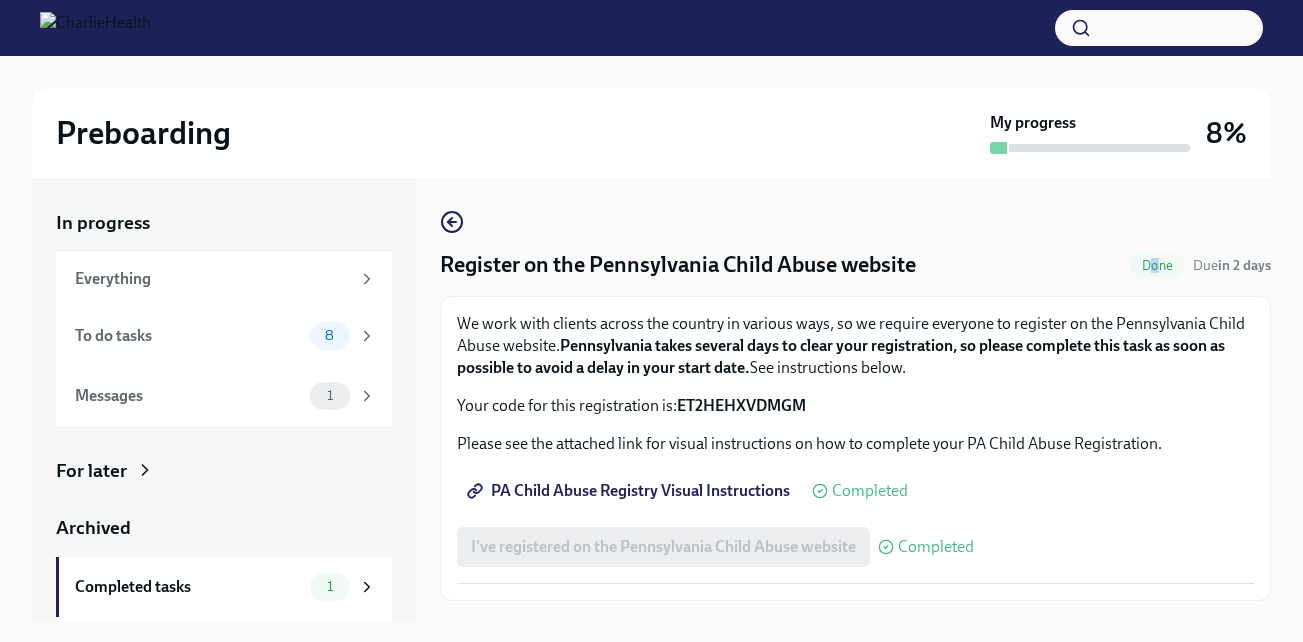 click on "Done" at bounding box center [1157, 265] 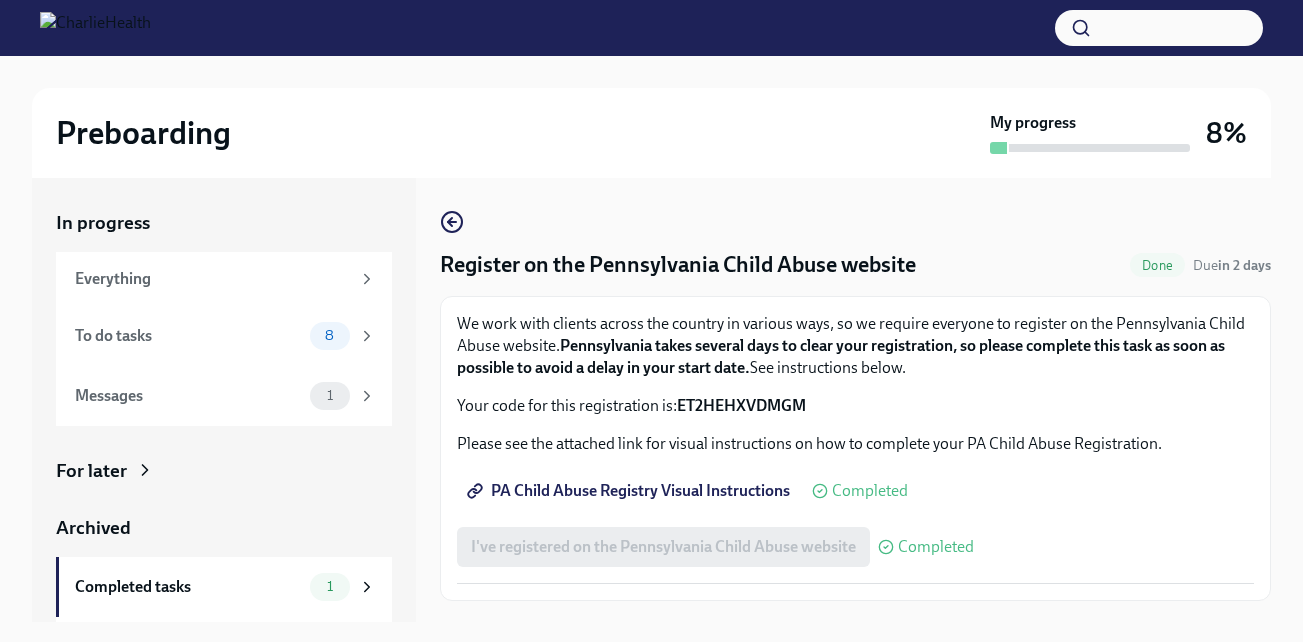 drag, startPoint x: 1154, startPoint y: 265, endPoint x: 1056, endPoint y: 202, distance: 116.50322 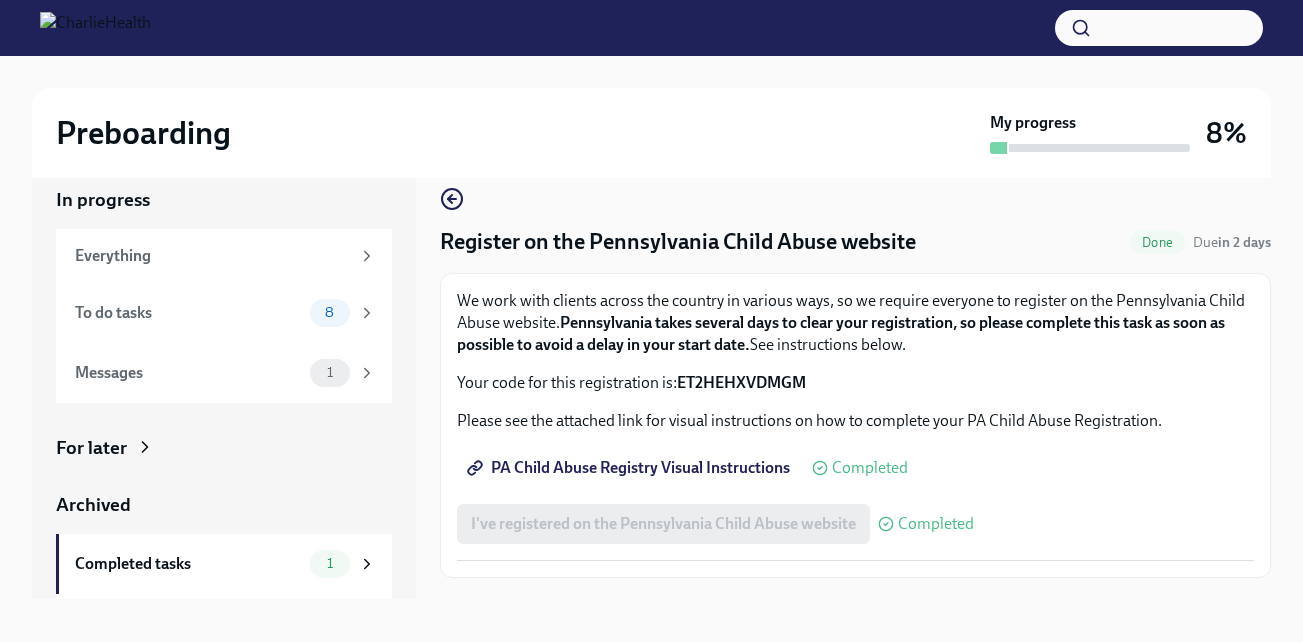 scroll, scrollTop: 36, scrollLeft: 0, axis: vertical 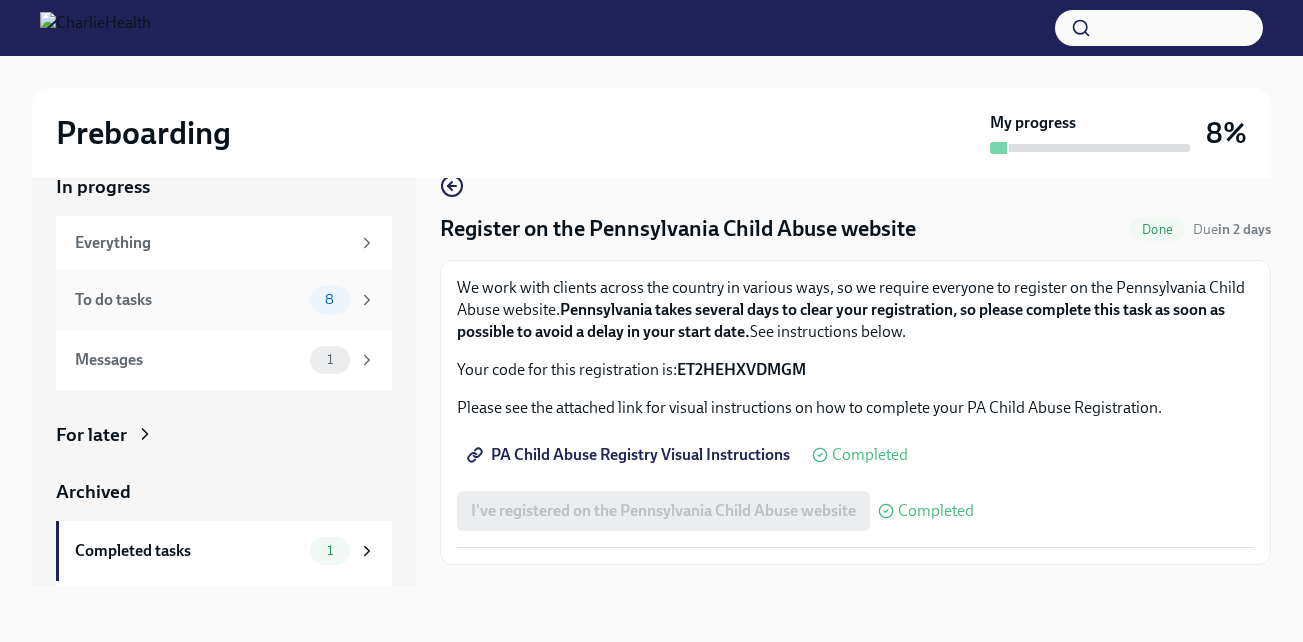 click on "To do tasks" at bounding box center (188, 300) 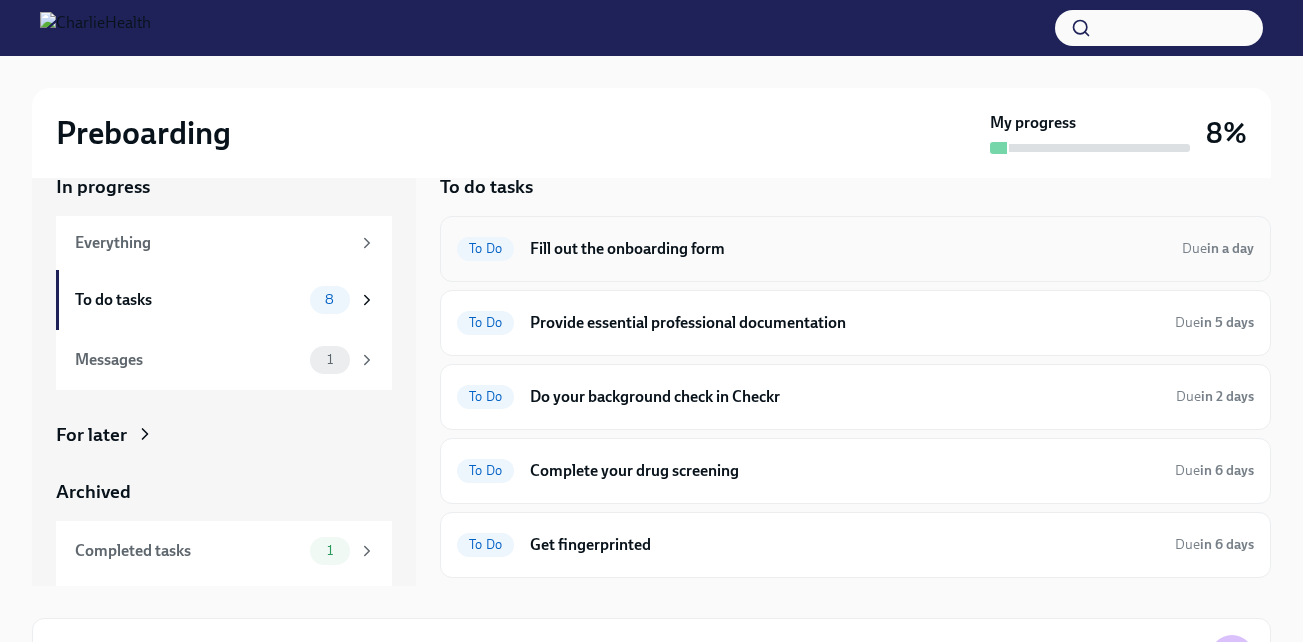 click on "Fill out the onboarding form" at bounding box center [848, 249] 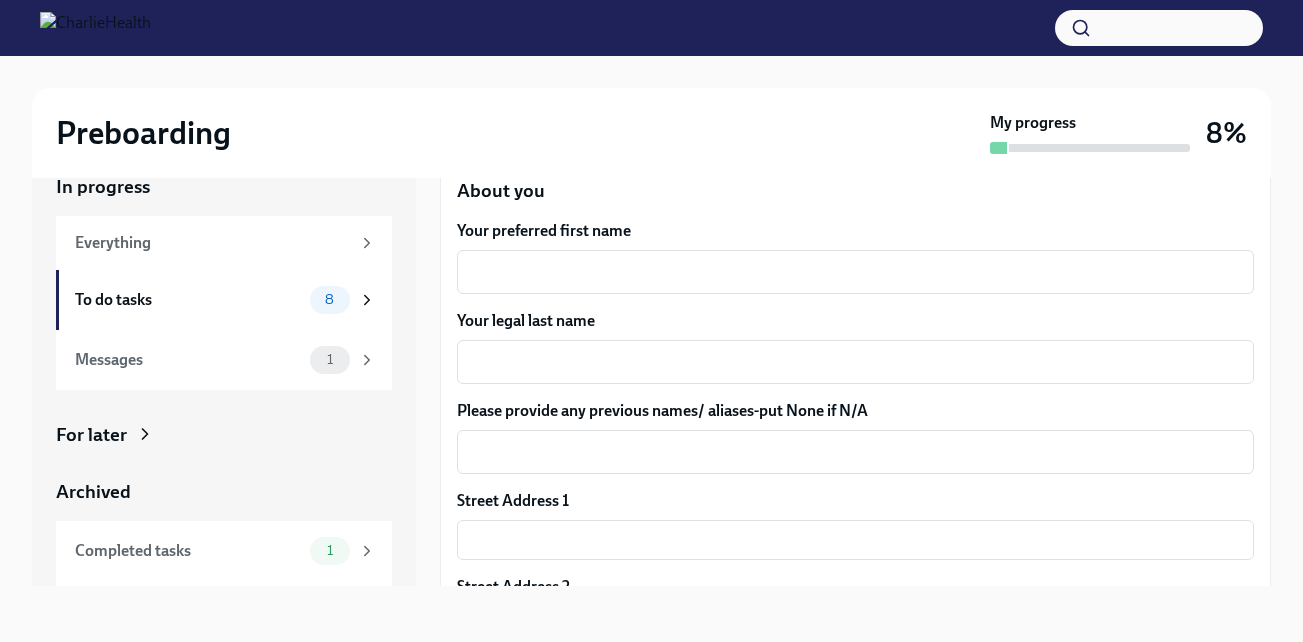 scroll, scrollTop: 265, scrollLeft: 0, axis: vertical 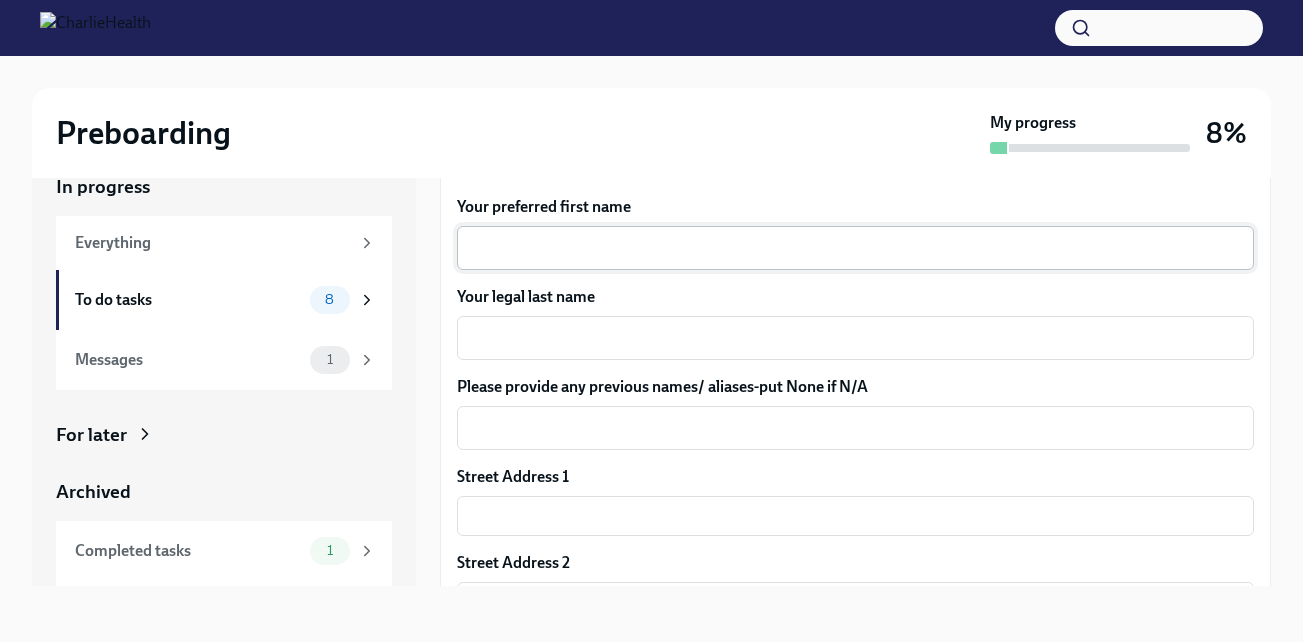 click on "x ​" at bounding box center [855, 248] 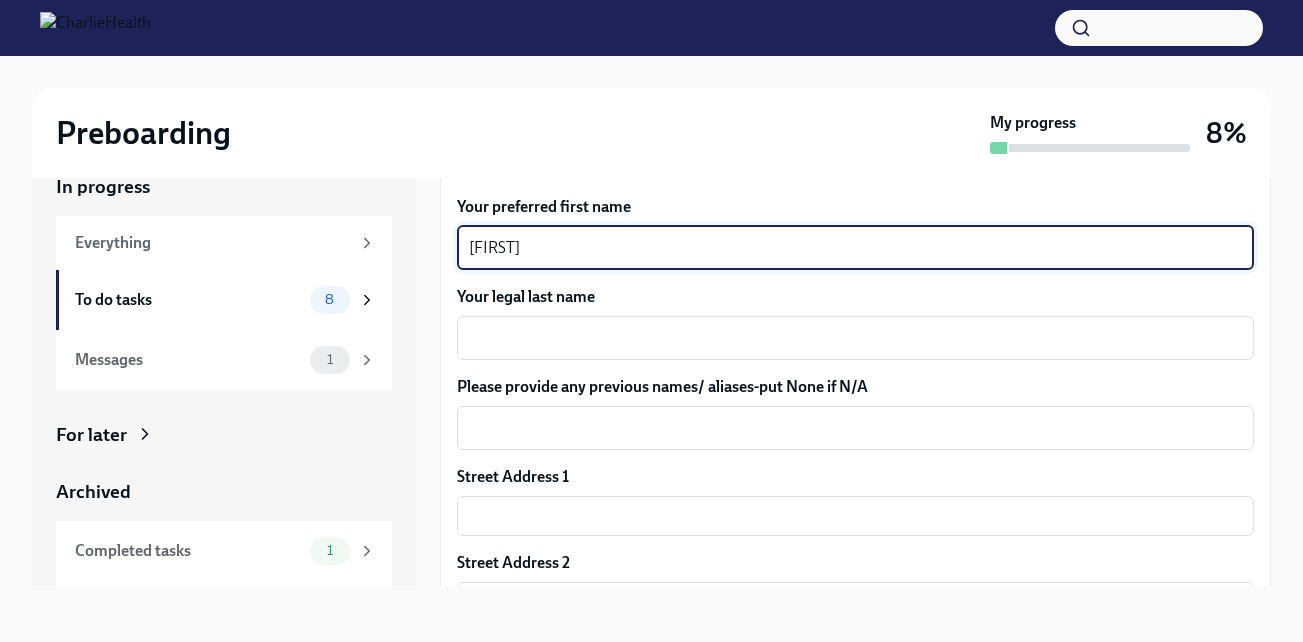 type on "Shanada" 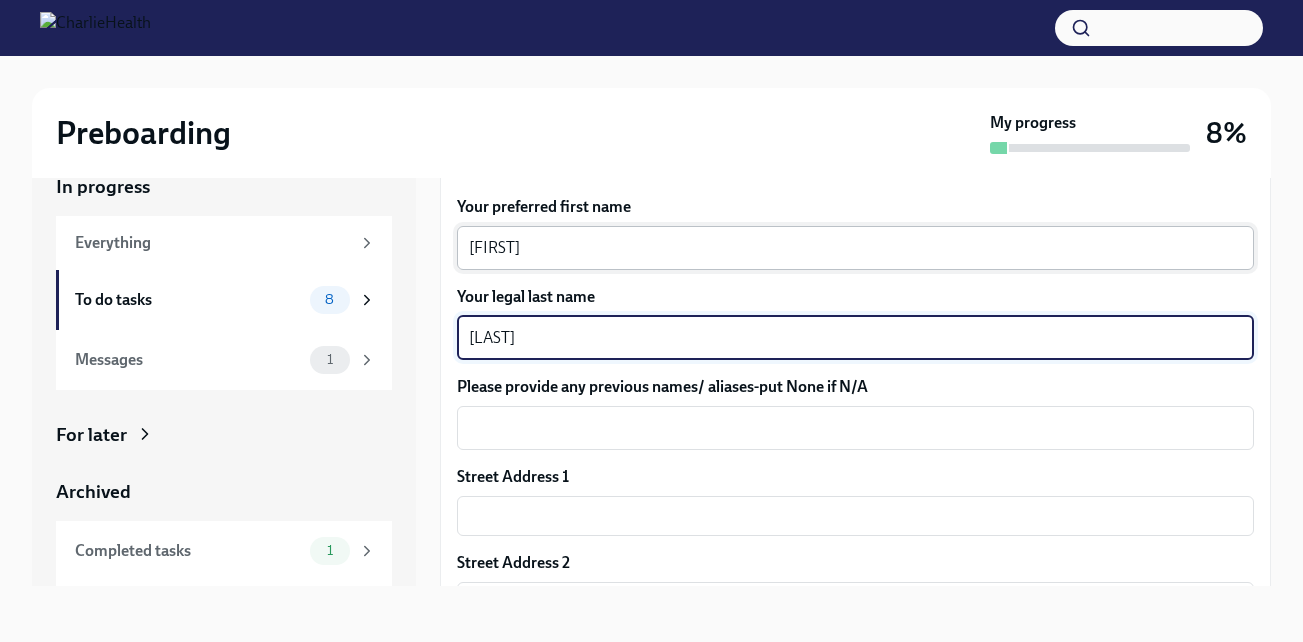 type on "Anderson" 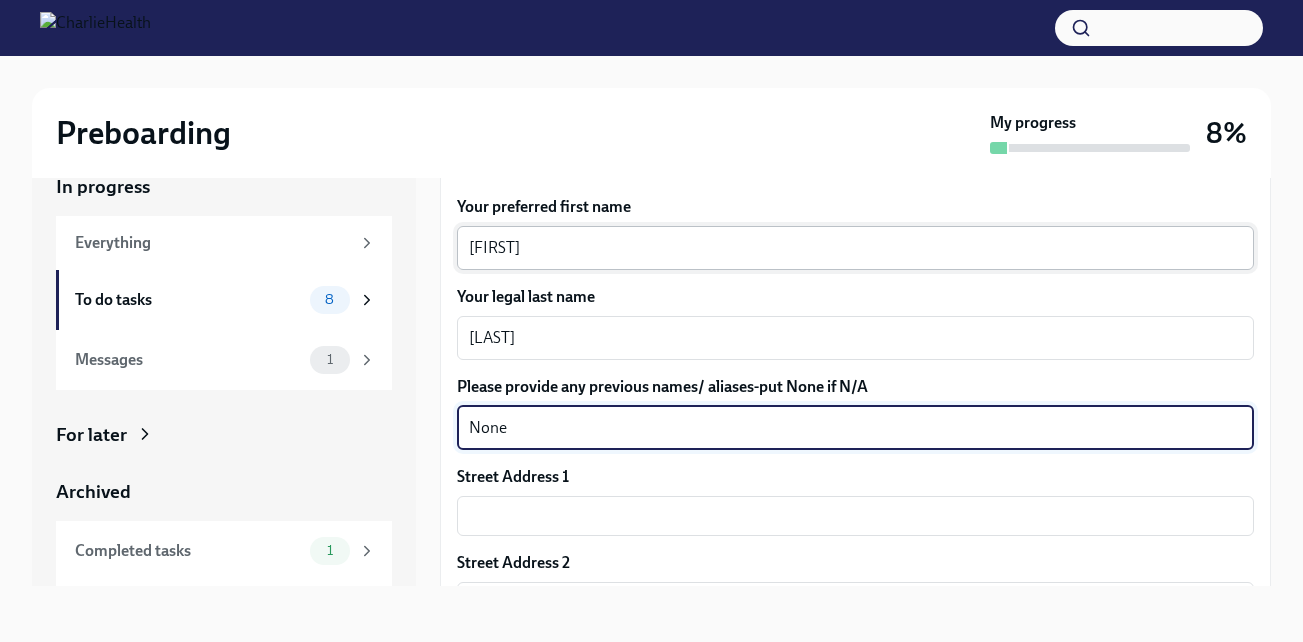 type on "None" 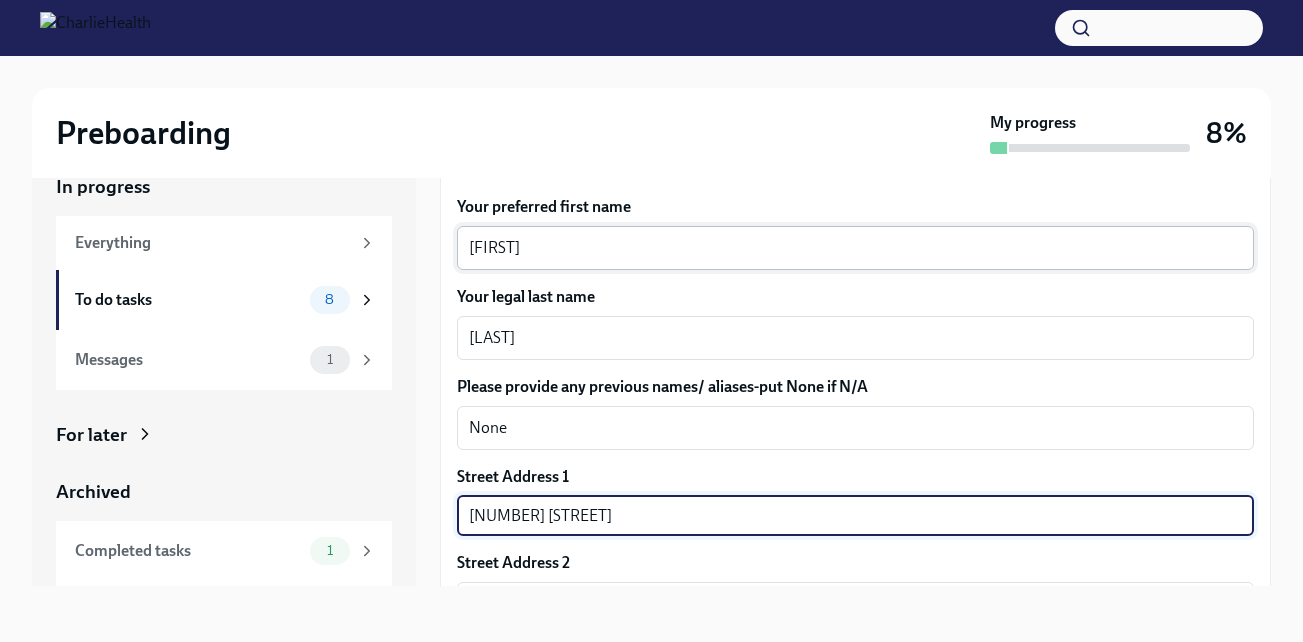 type on "5105 Hazel Ave" 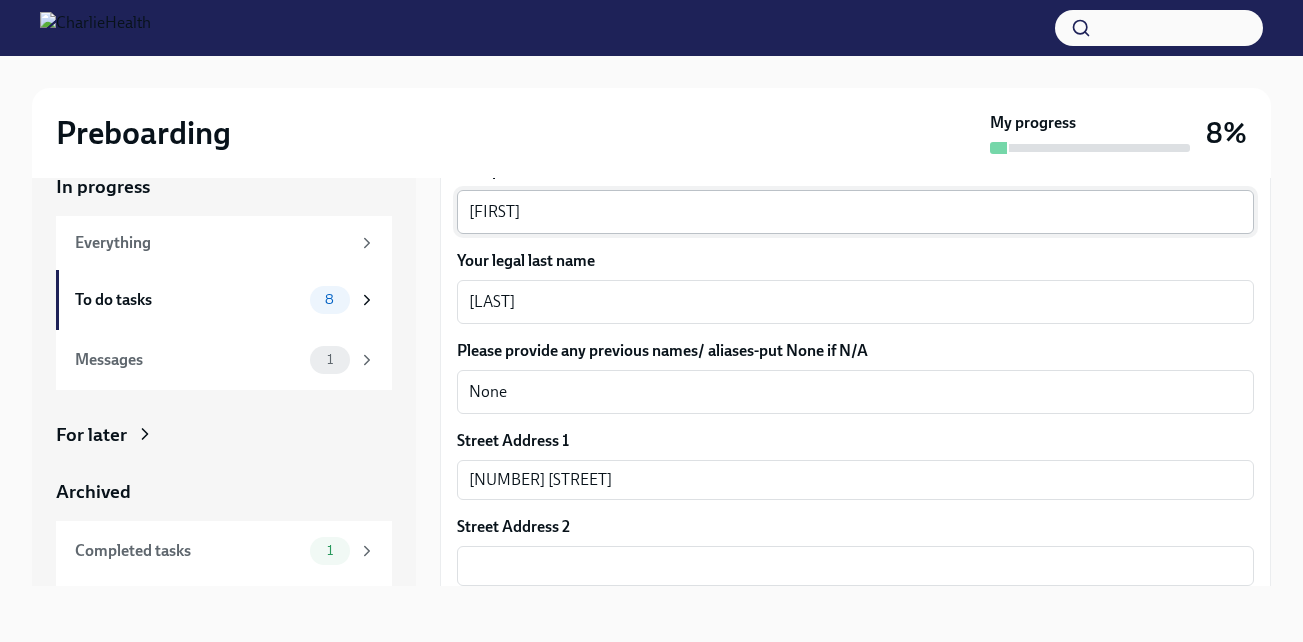 scroll, scrollTop: 589, scrollLeft: 0, axis: vertical 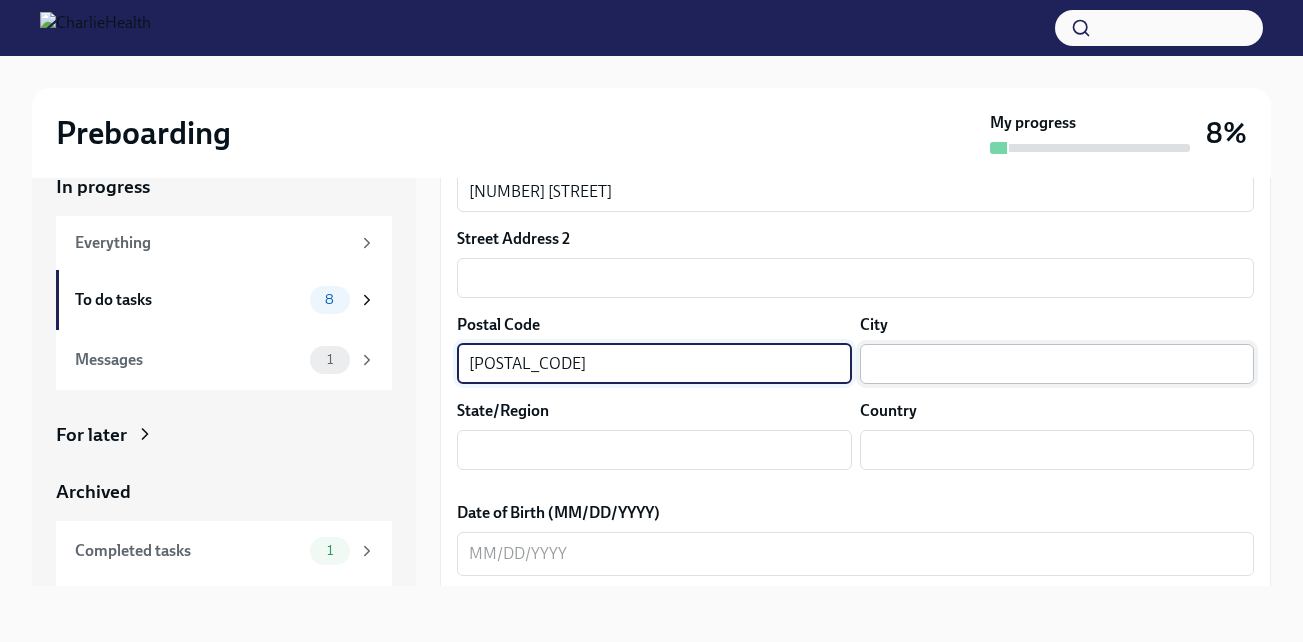 type on "19143" 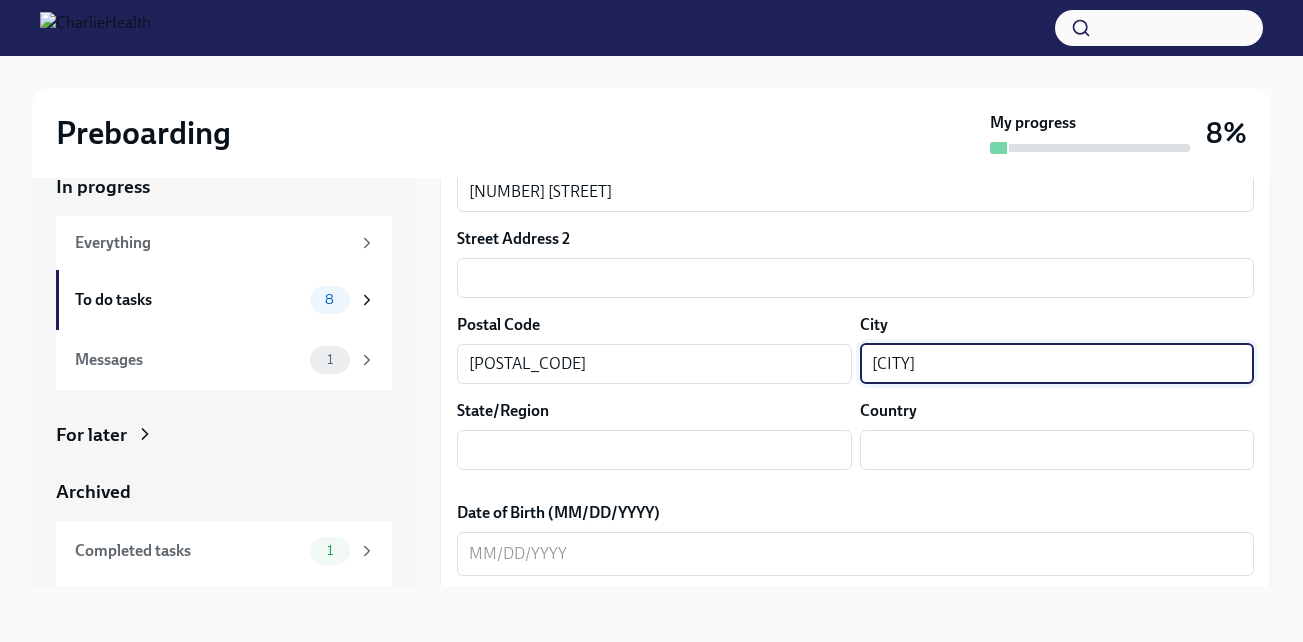 type on "Philadelphia" 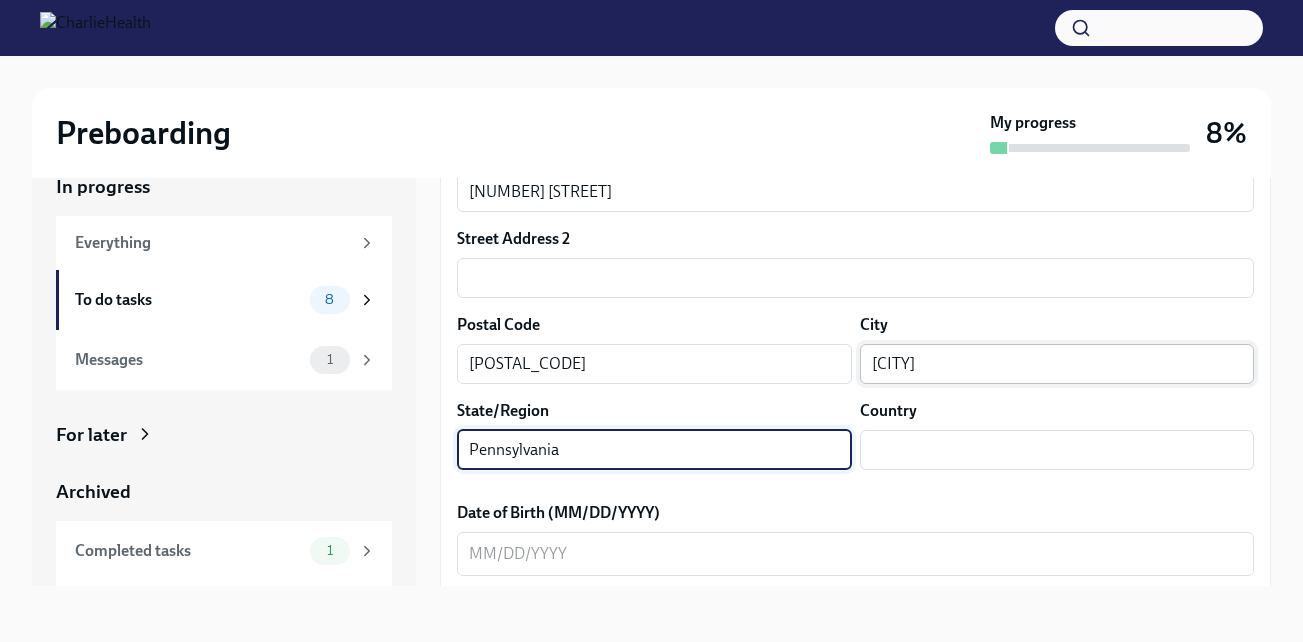 type on "Pennsylvania" 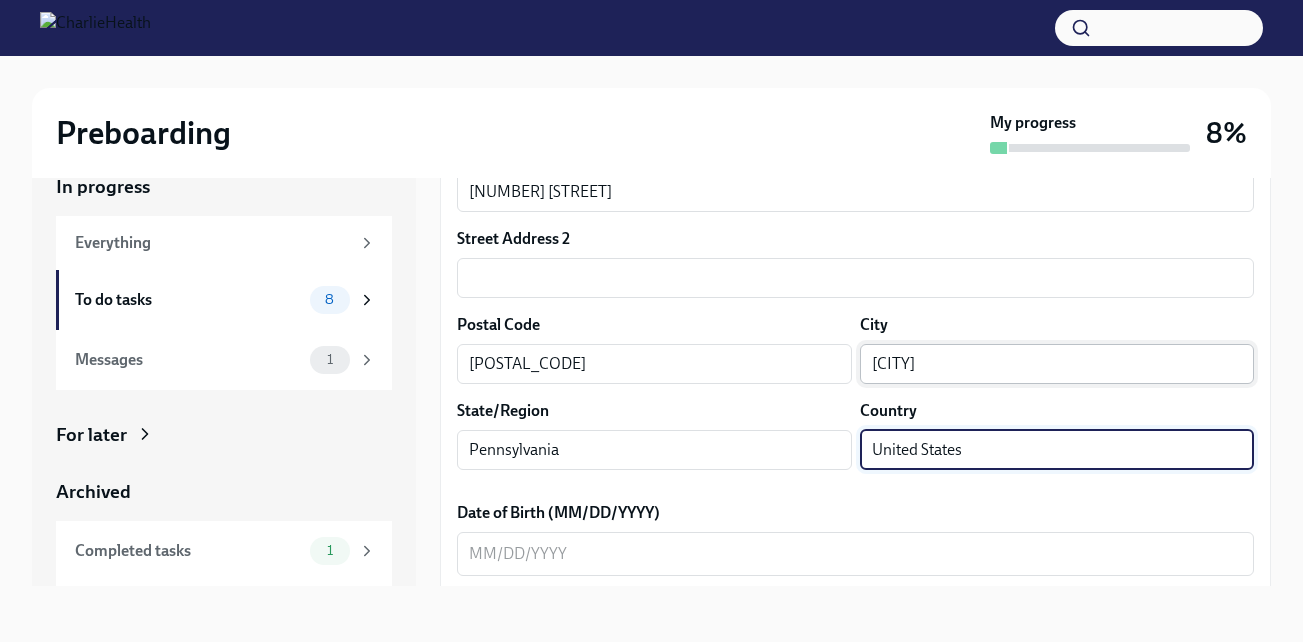 type on "United States" 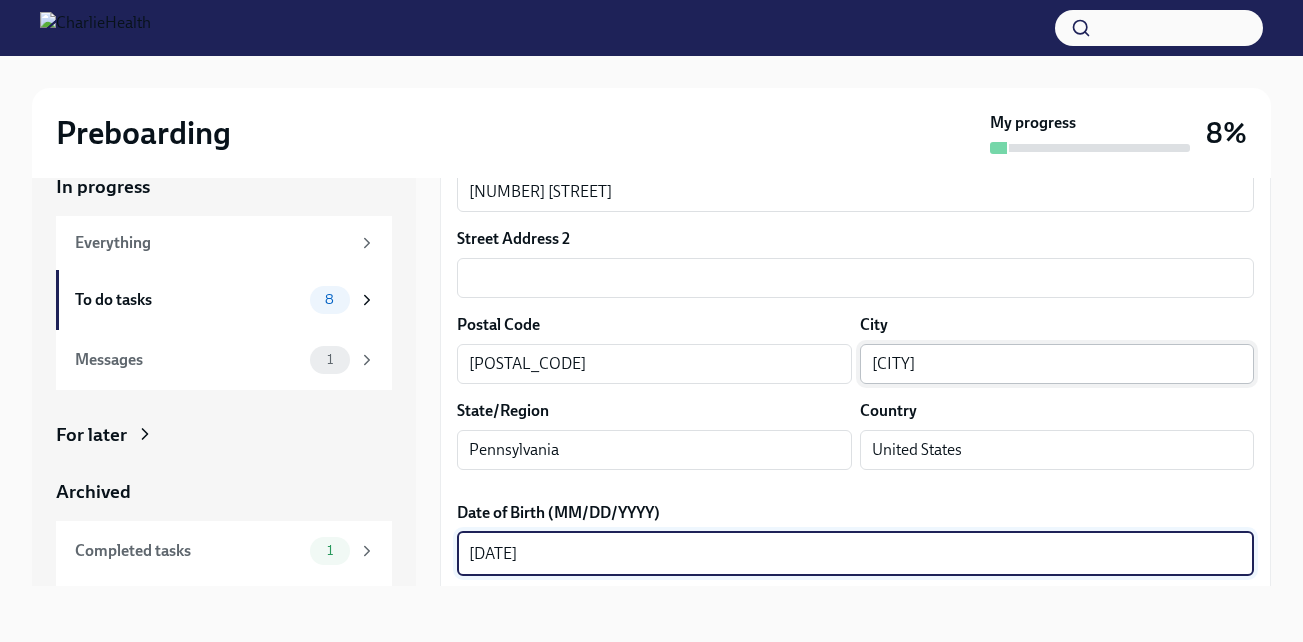 type on "11/14/1986" 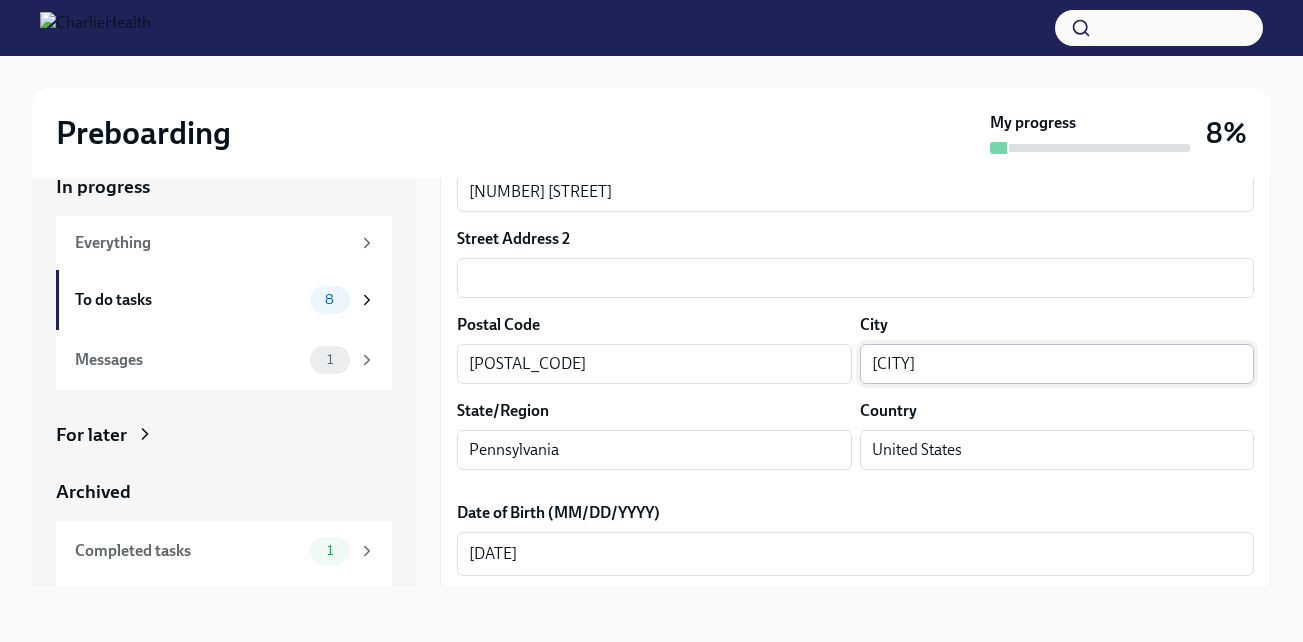 scroll, scrollTop: 869, scrollLeft: 0, axis: vertical 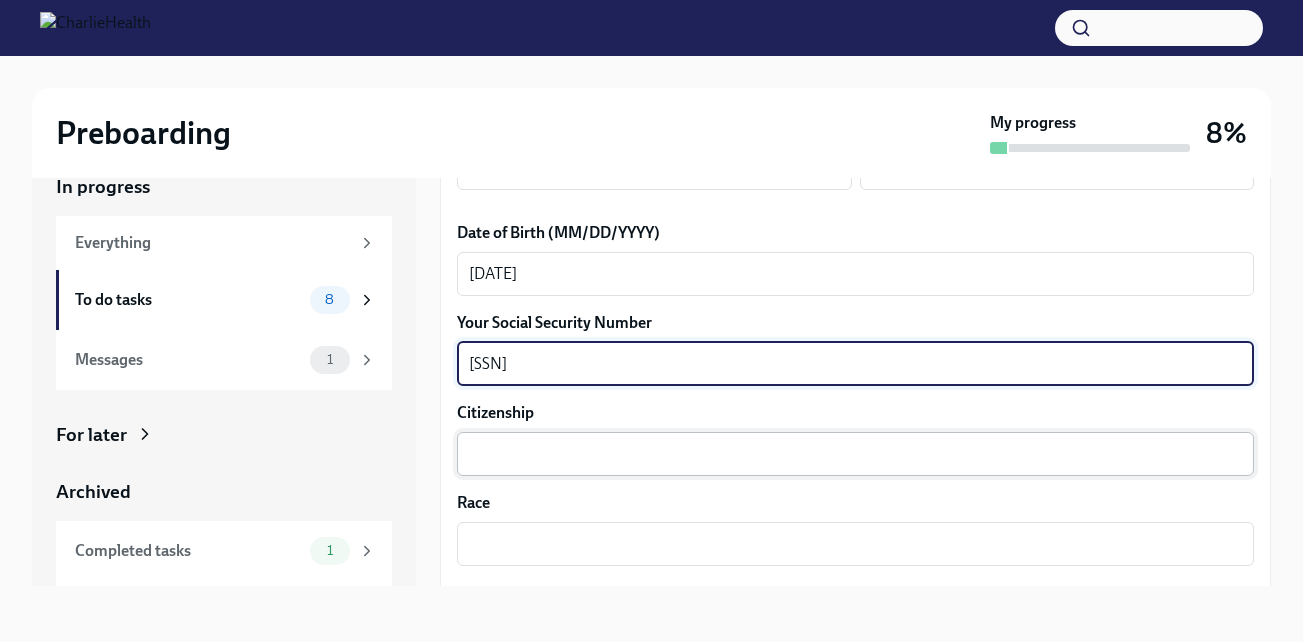 type on "207663261" 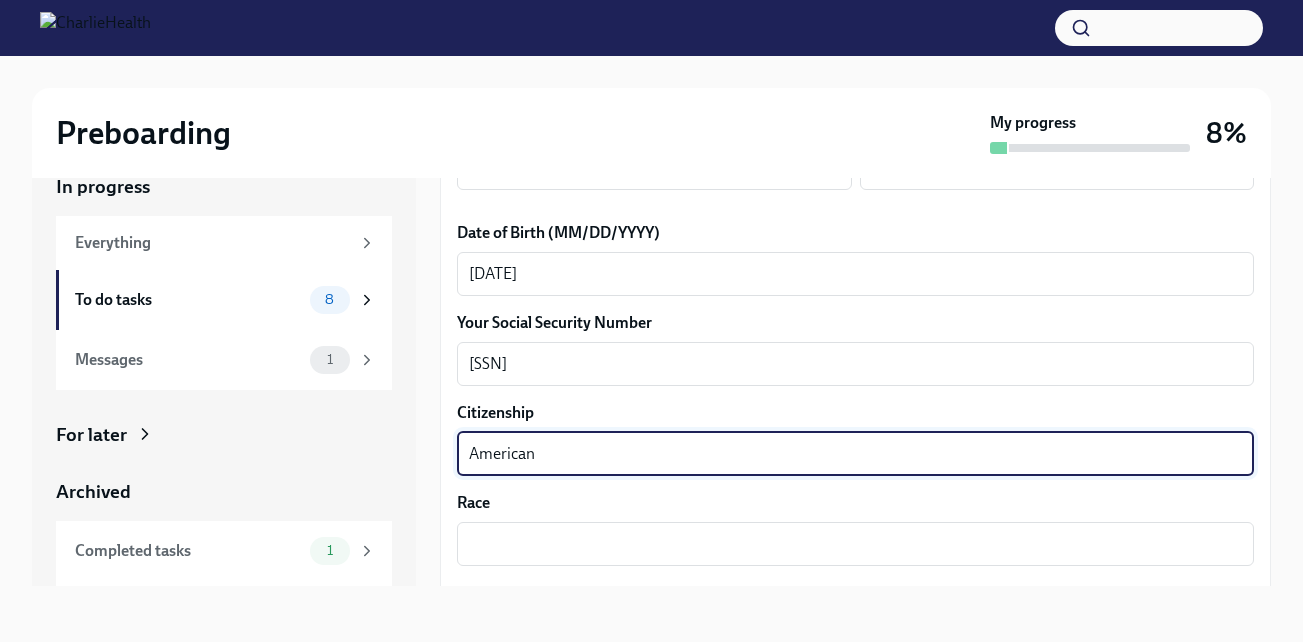 type on "American" 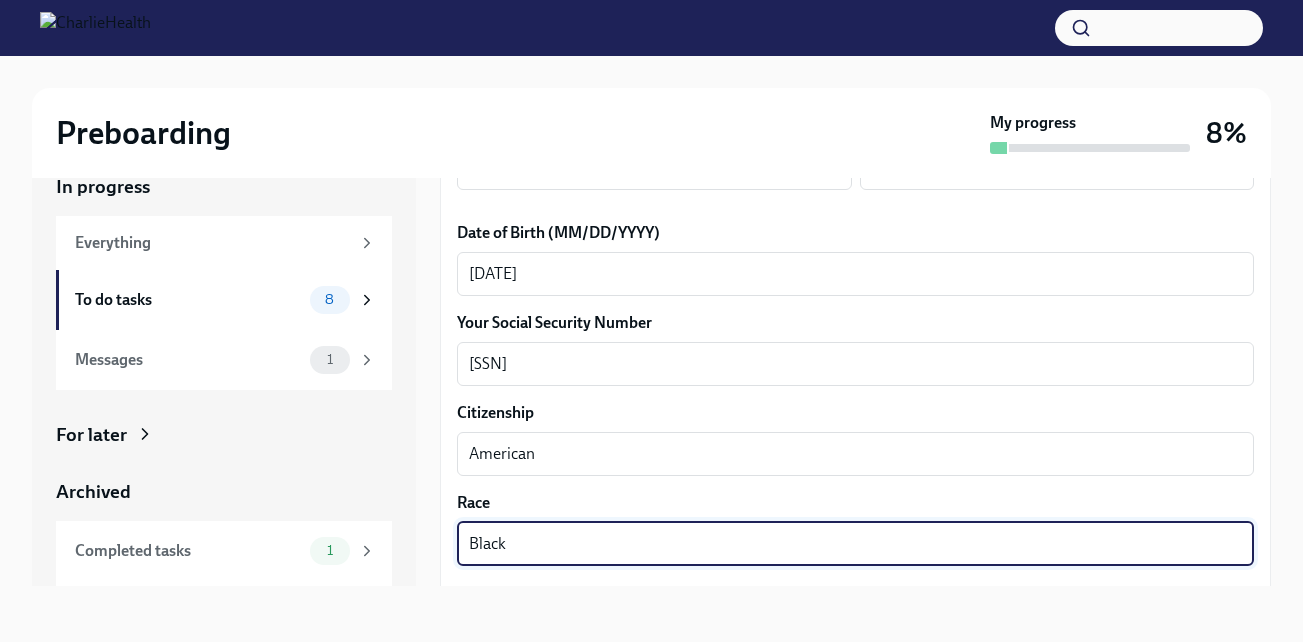 type on "Black" 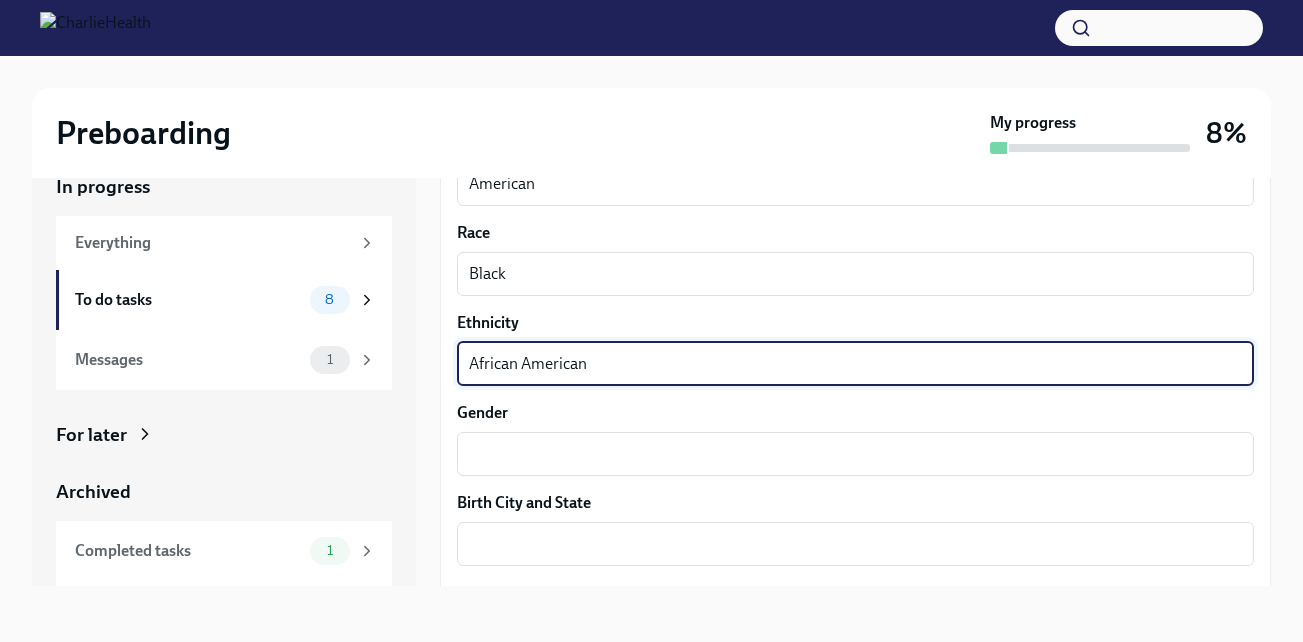 type on "African American" 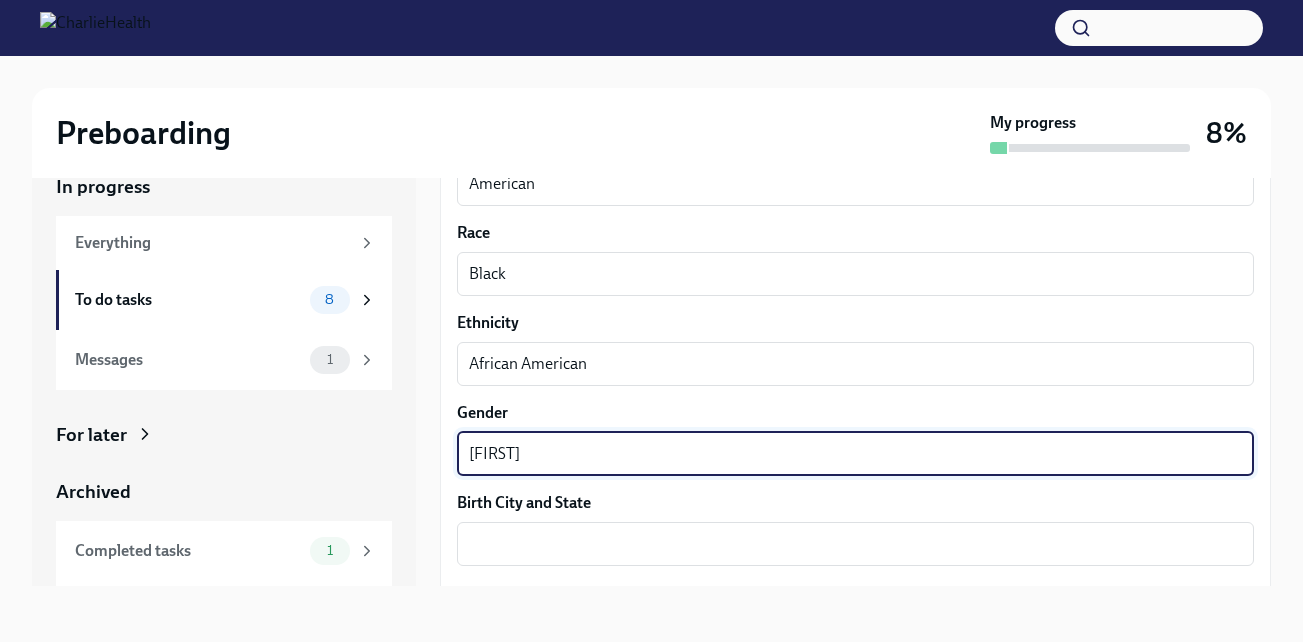 type on "f" 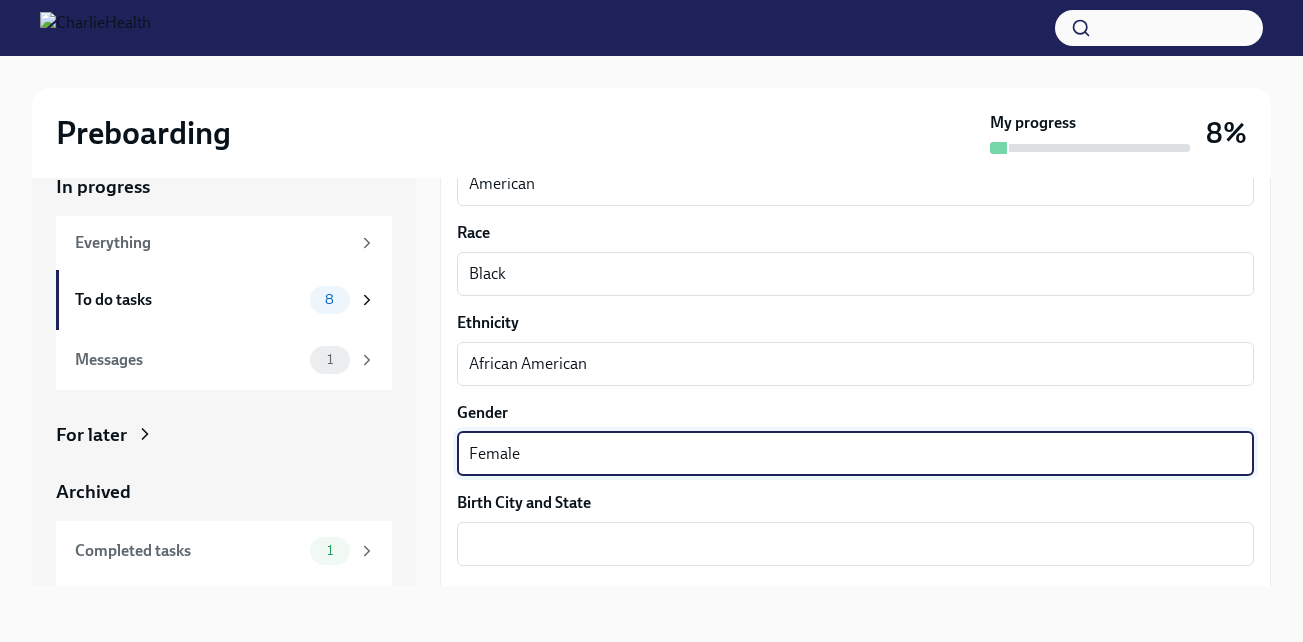type on "Female" 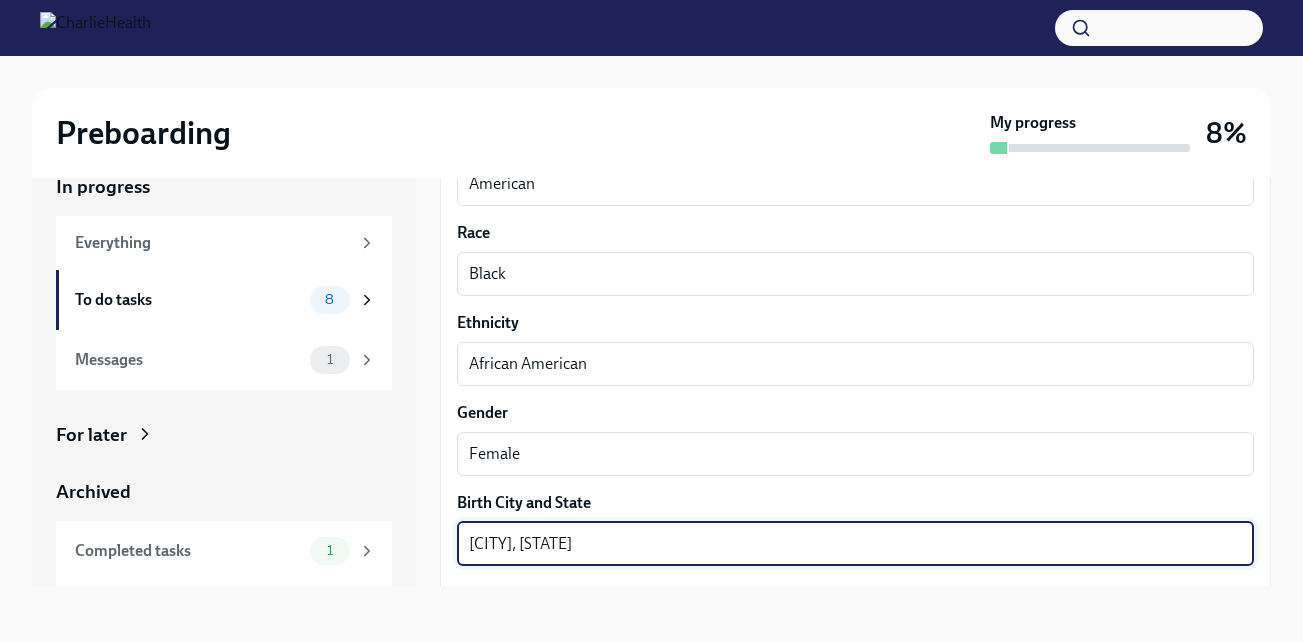 type on "Philadelphia, PA" 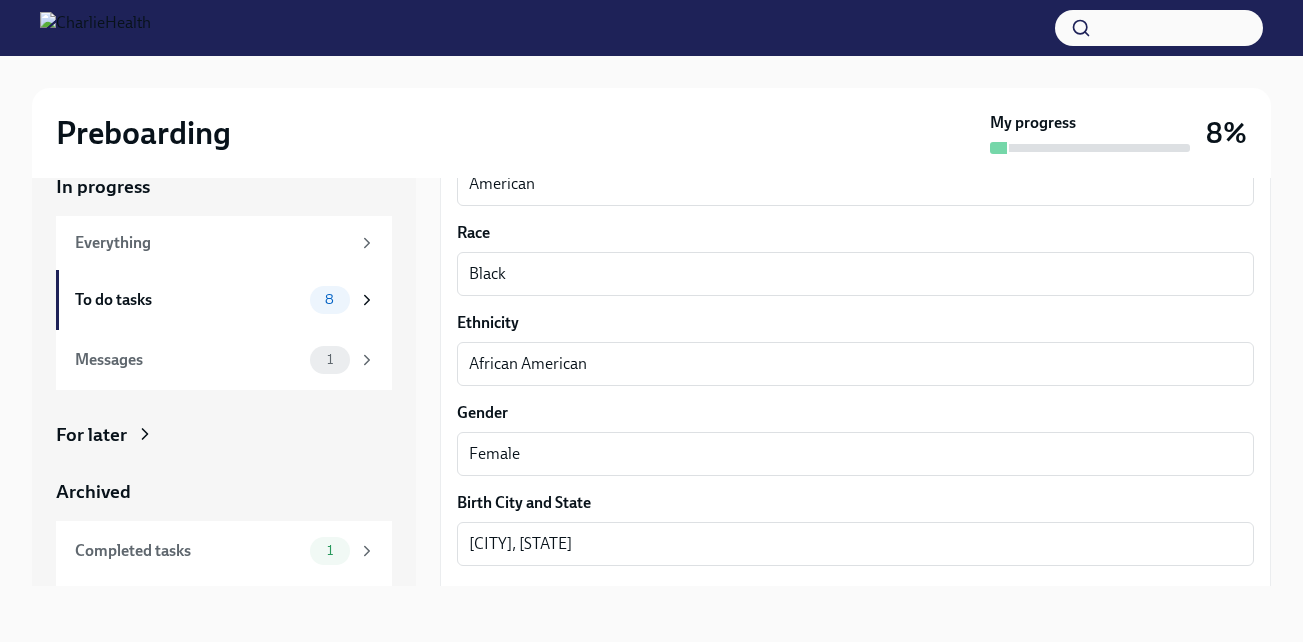 scroll, scrollTop: 1409, scrollLeft: 0, axis: vertical 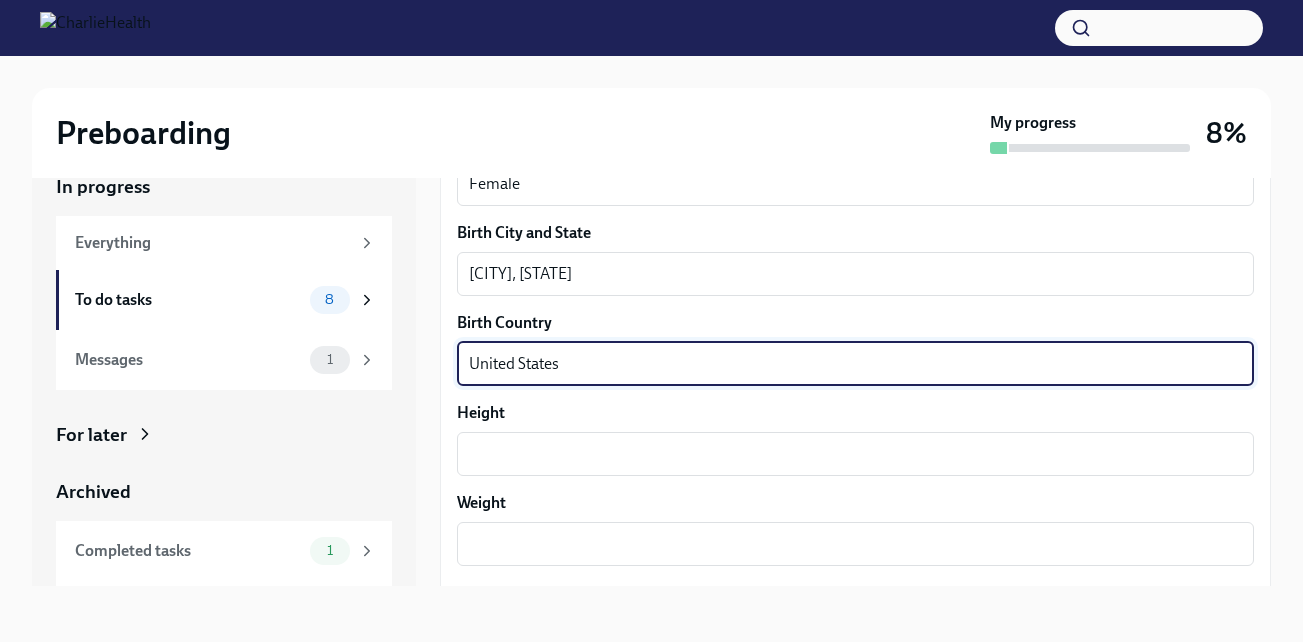 type on "United States" 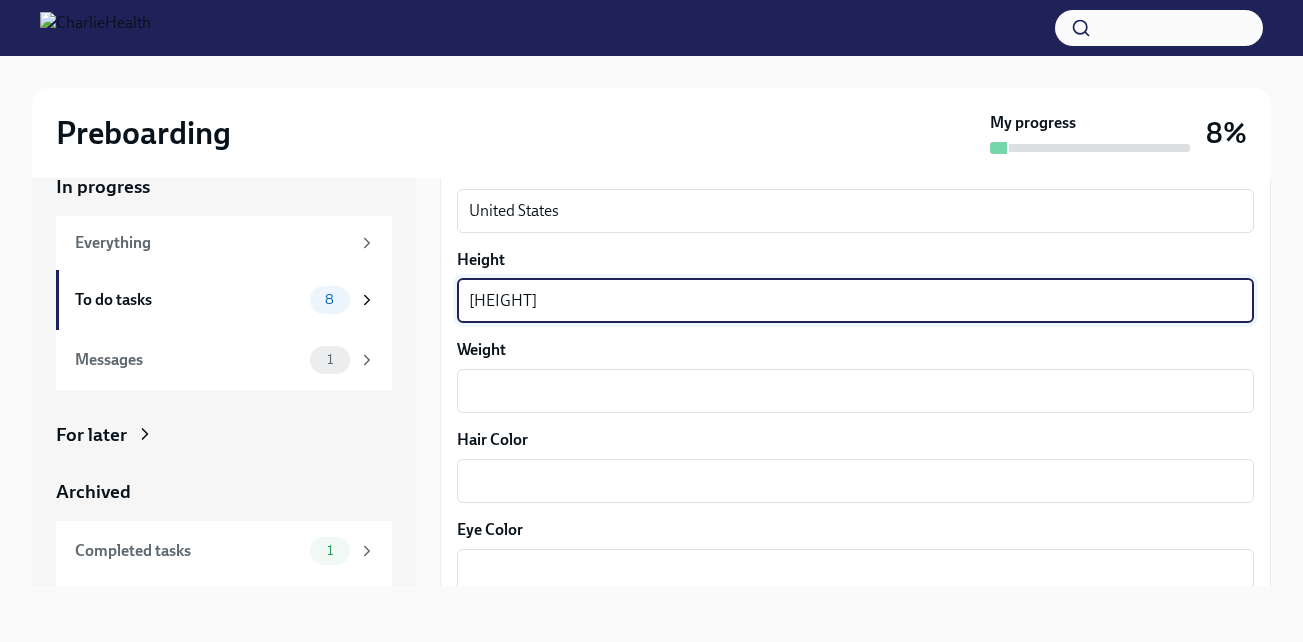 scroll, scrollTop: 1591, scrollLeft: 0, axis: vertical 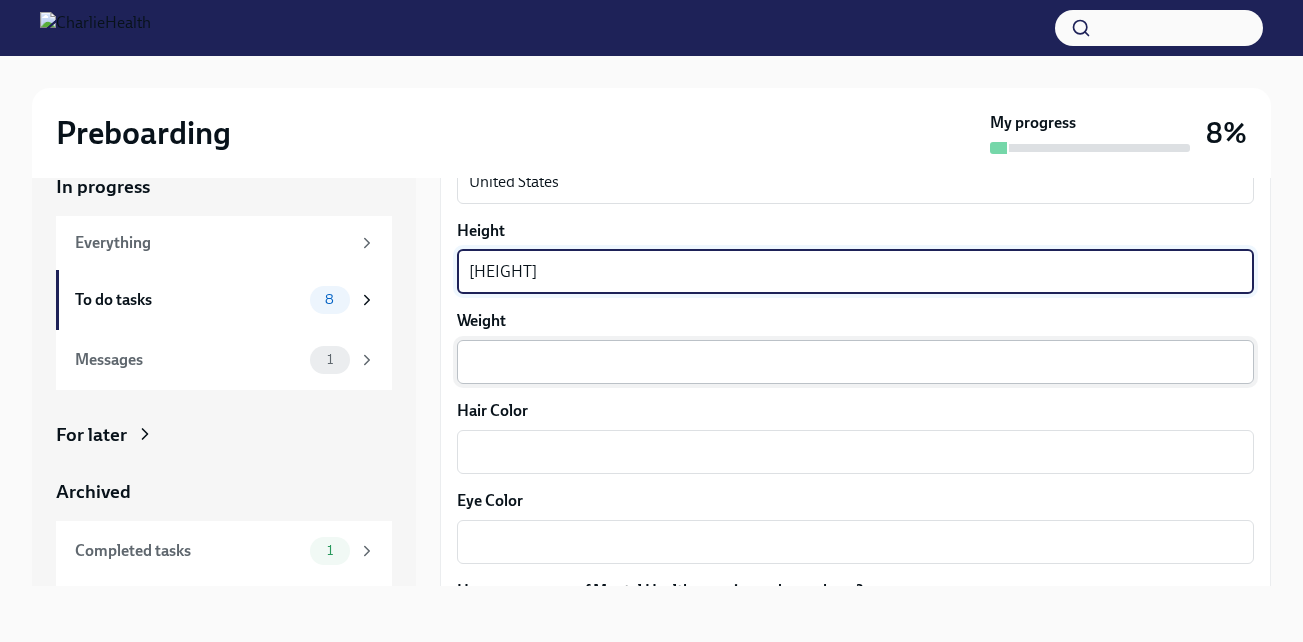 type on "5'7" 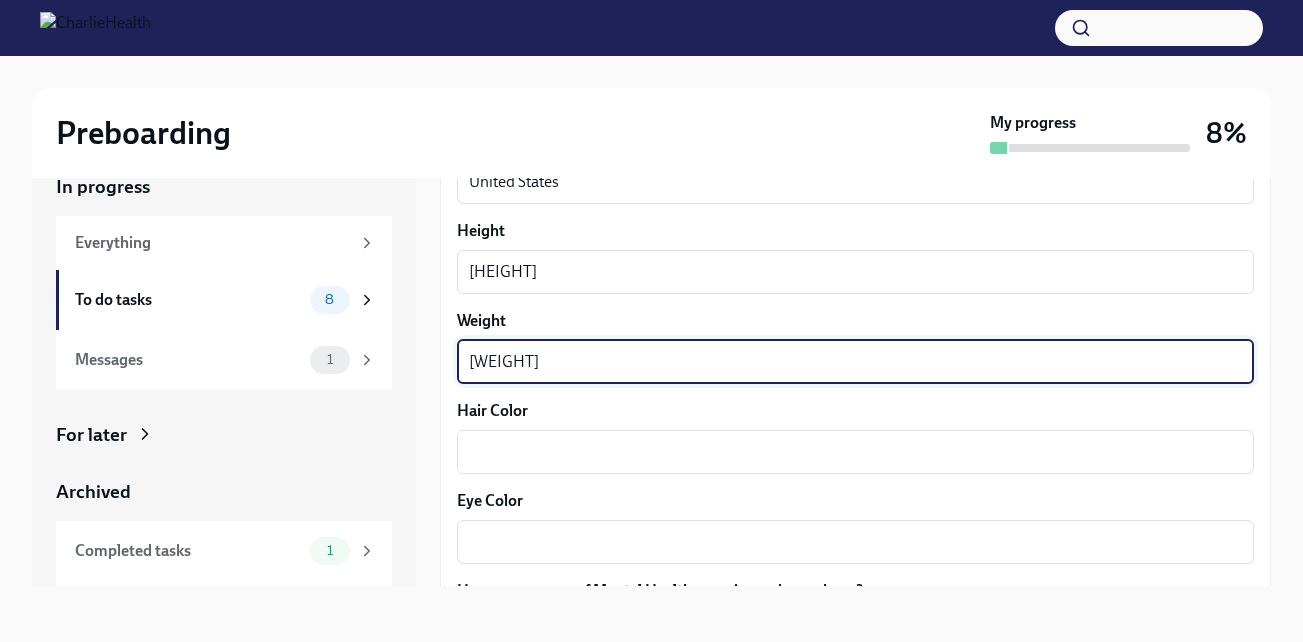 type on "227" 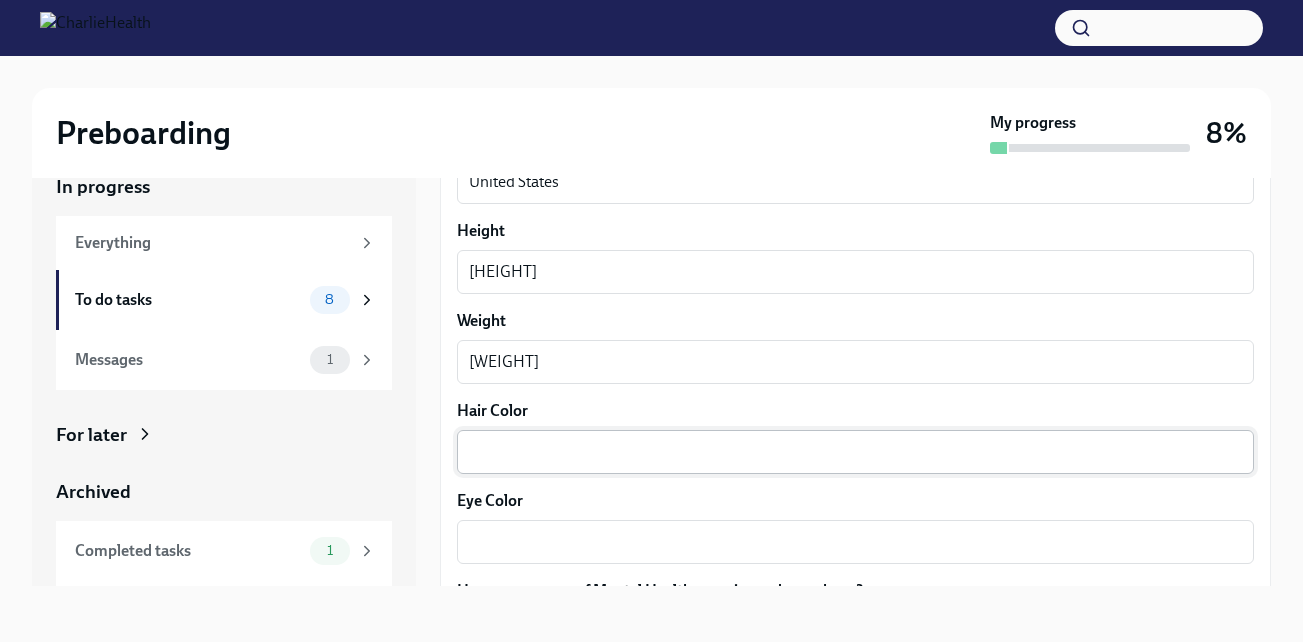 click on "Hair Color" at bounding box center (855, 452) 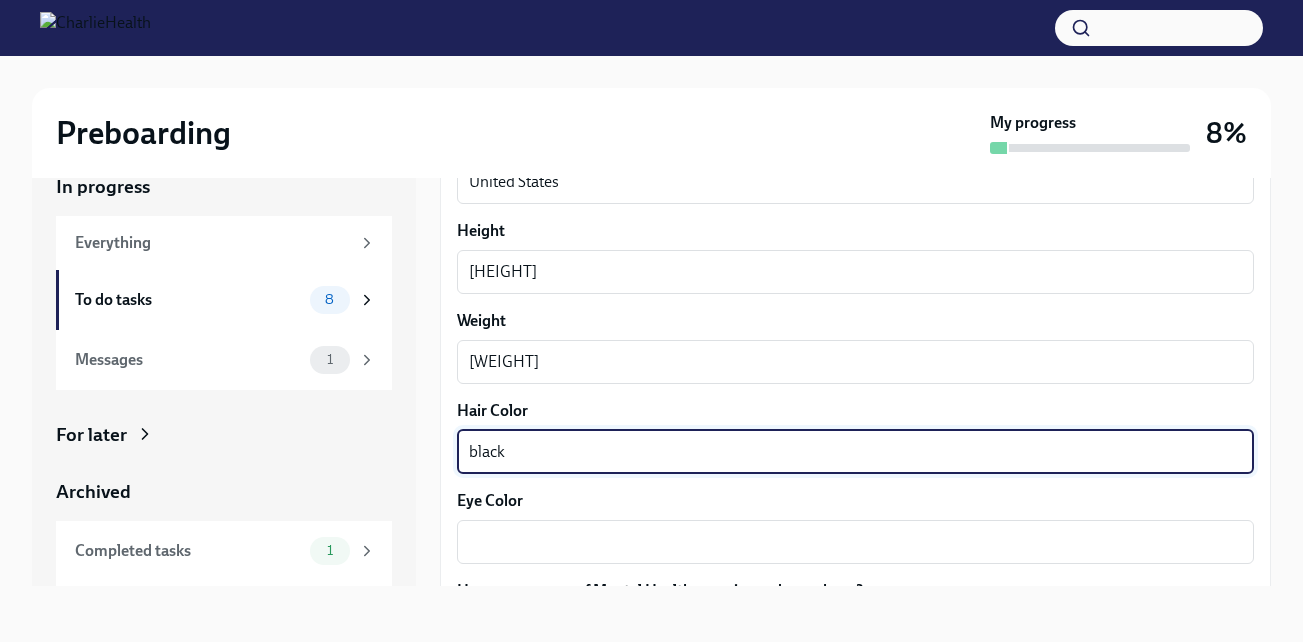 type on "black" 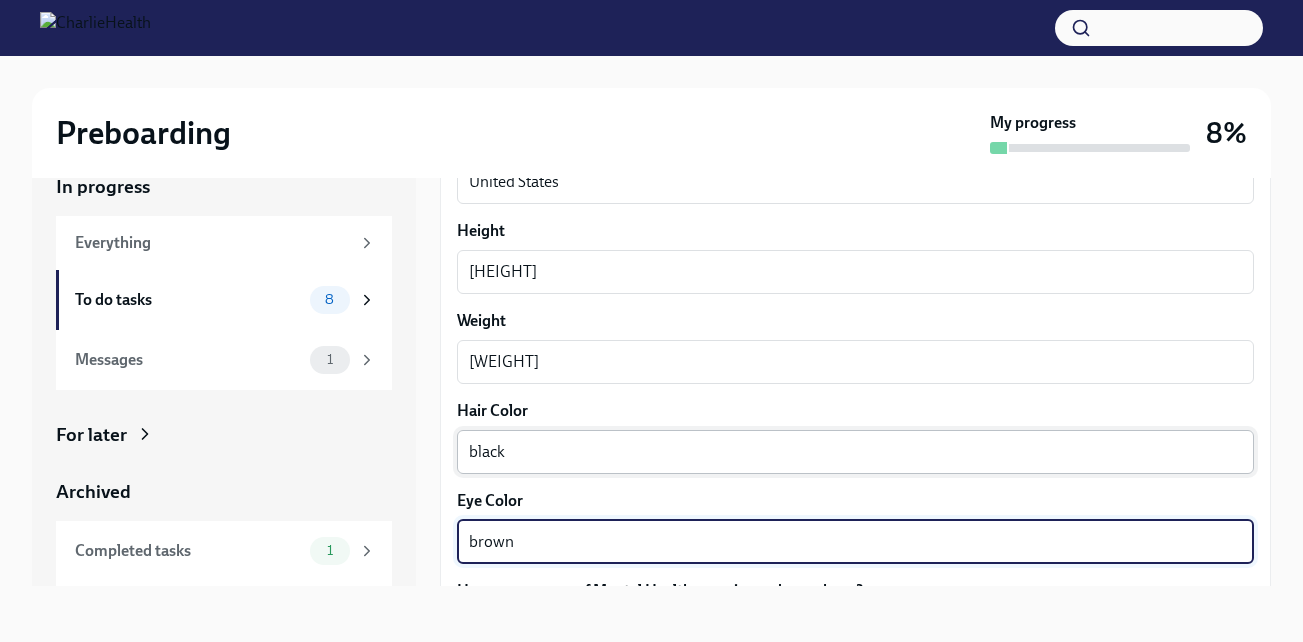 type on "brown" 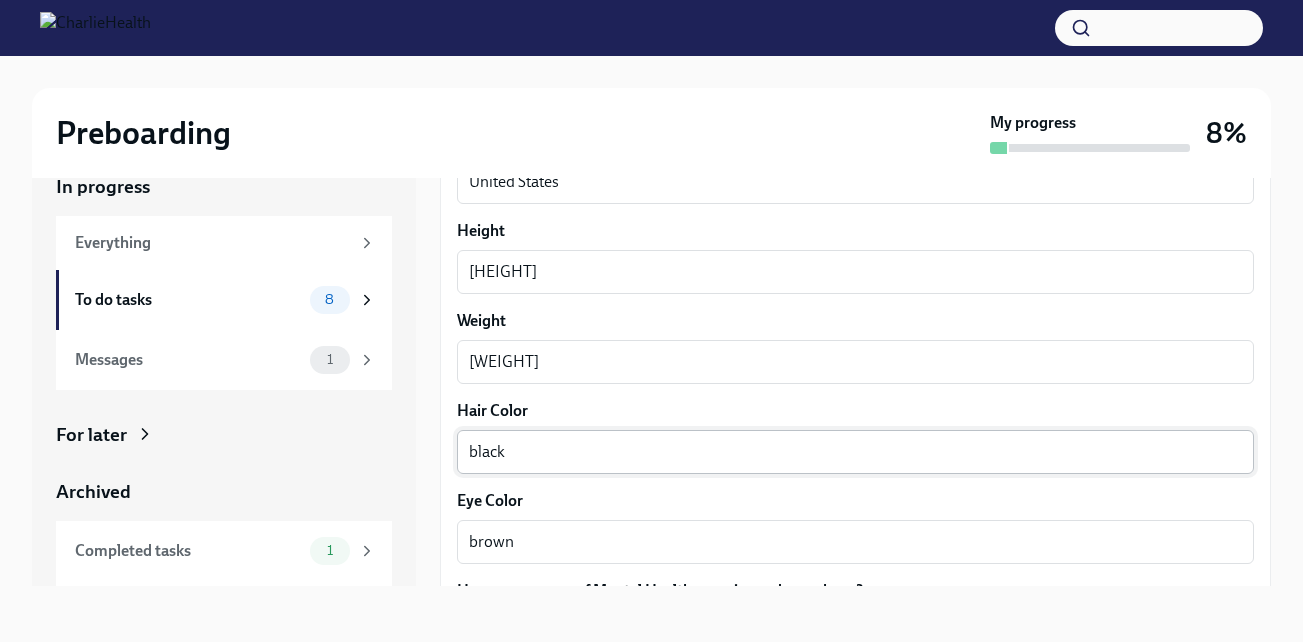 scroll, scrollTop: 1859, scrollLeft: 0, axis: vertical 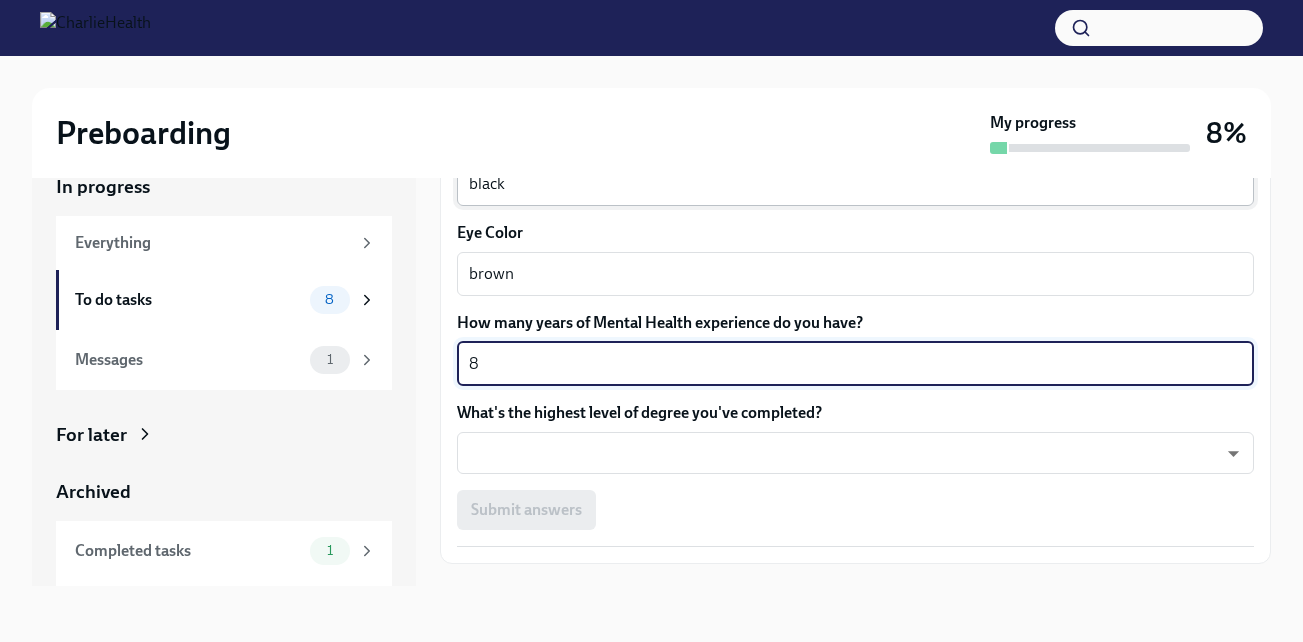 type on "8" 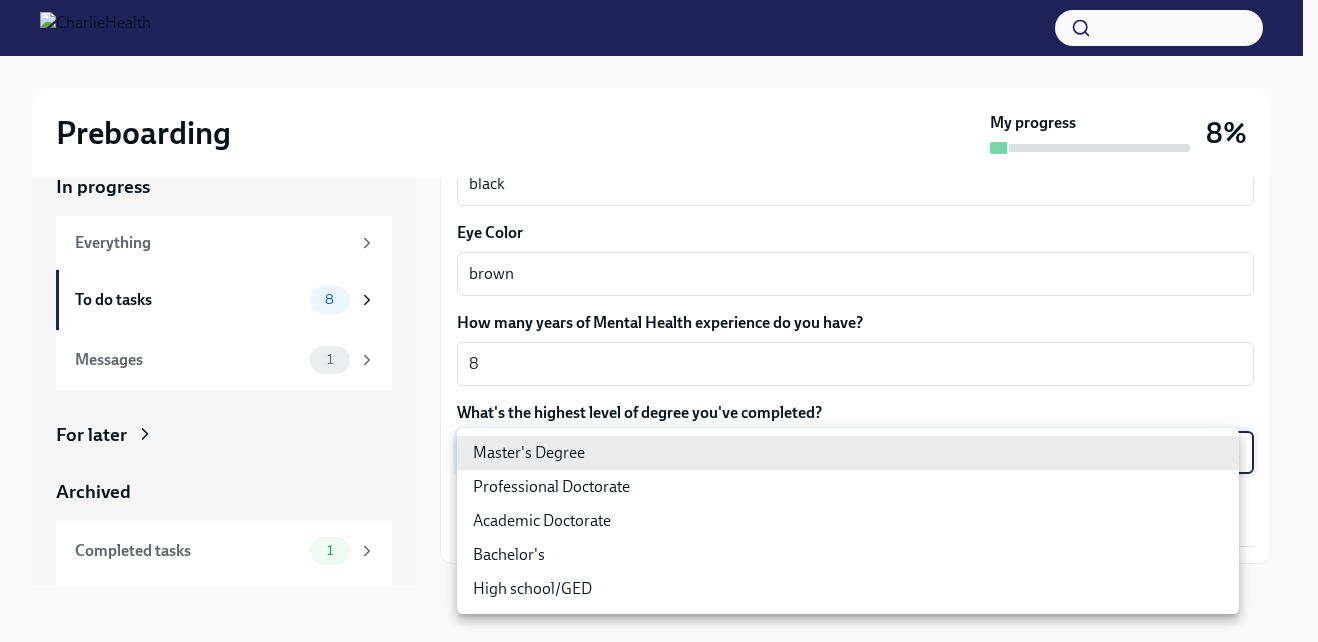 click on "Preboarding My progress 8% In progress Everything To do tasks 8 Messages 1 For later Archived Completed tasks 1 Messages 0 Fill out the onboarding form To Do Due  in a day We need some info from you to start setting you up in payroll and other systems.  Please fill out this form ASAP  Please note each field needs to be completed in order for you to submit.
Note : Please fill out this form as accurately as possible. Several states require specific demographic information that we have to input on your behalf. We understand that some of these questions feel personal to answer, and we appreciate your understanding that this is required for compliance clearance. About you Your preferred first name Shanada x ​ Your legal last name Anderson x ​ Please provide any previous names/ aliases-put None if N/A None x ​ Street Address 1 5105 Hazel Ave ​ Street Address 2 ​ Postal Code 19143 ​ City Philadelphia ​ State/Region Pennsylvania ​ Country United States ​ Date of Birth (MM/DD/YYYY) x x" at bounding box center (659, 303) 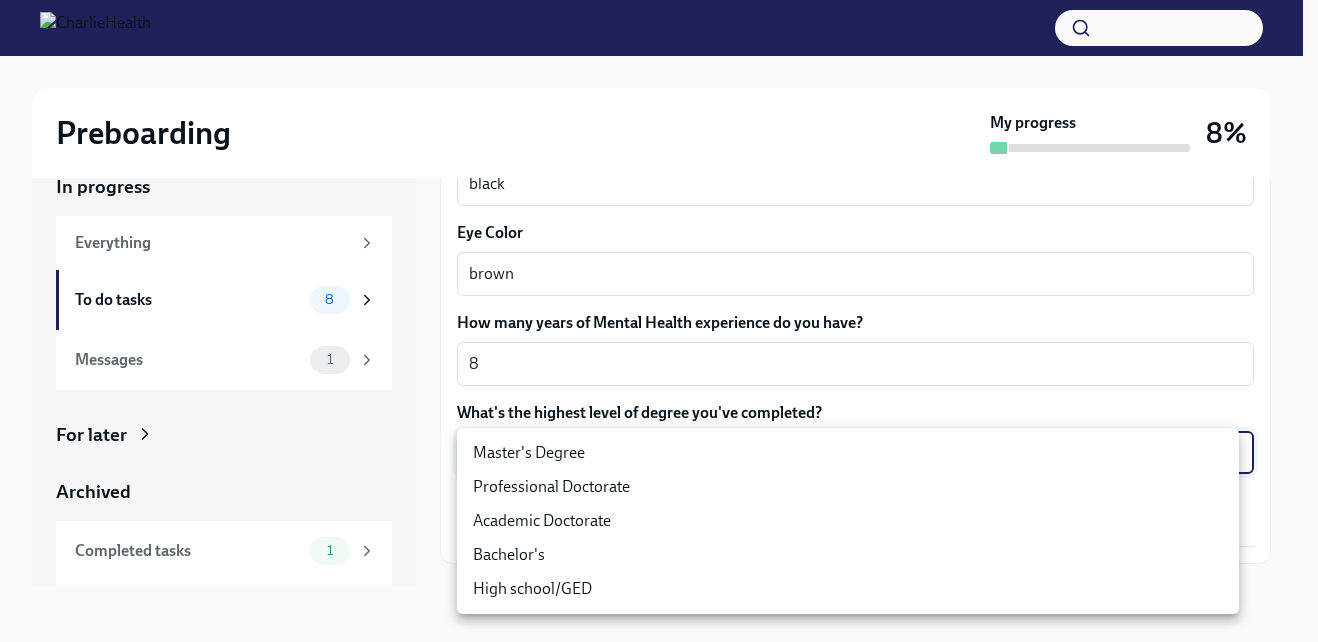 click on "Master's Degree" at bounding box center (848, 453) 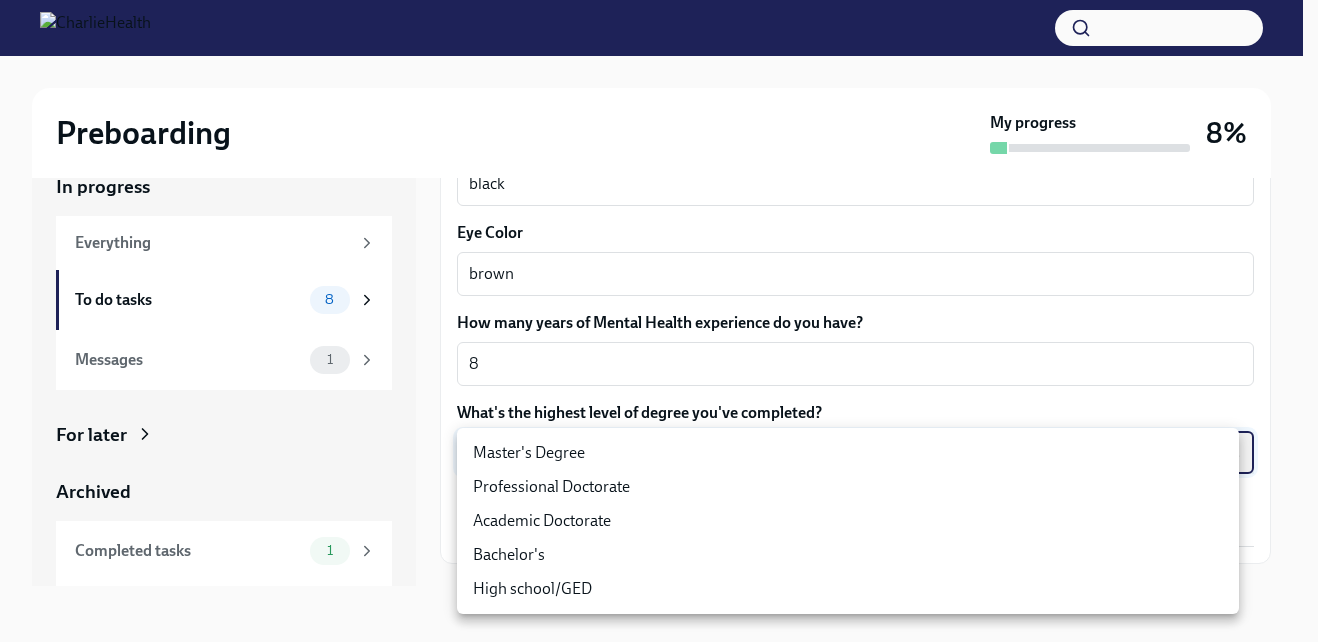 type on "2vBr-ghkD" 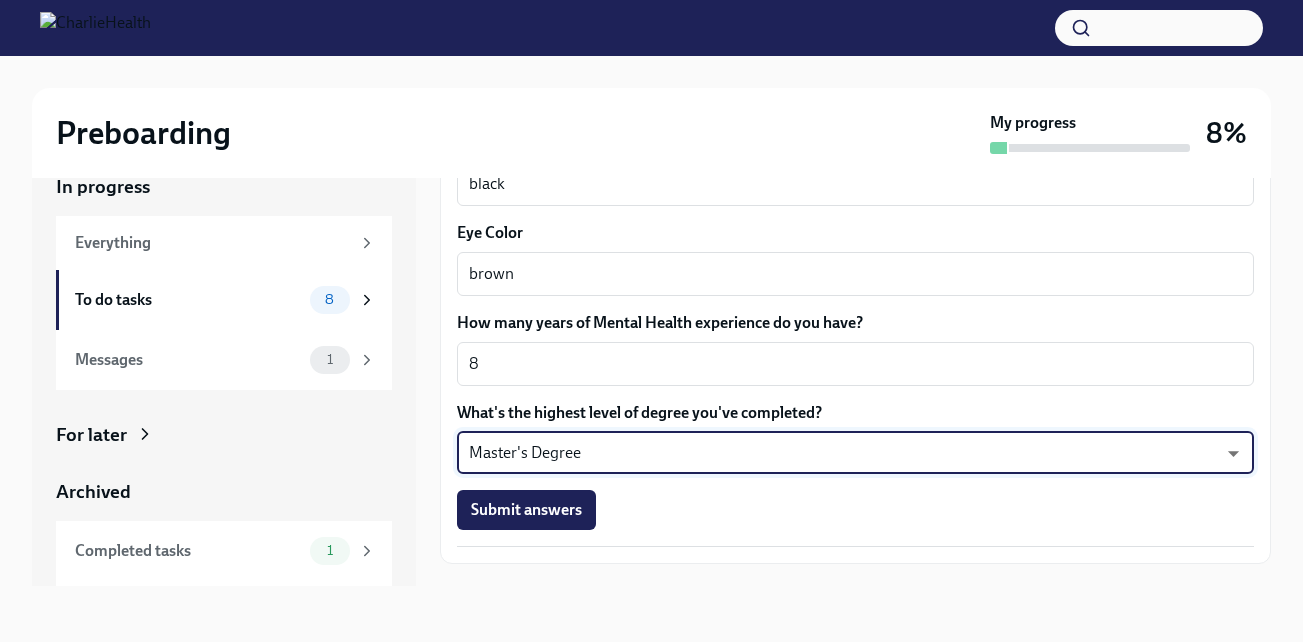 click on "Submit answers" at bounding box center [526, 510] 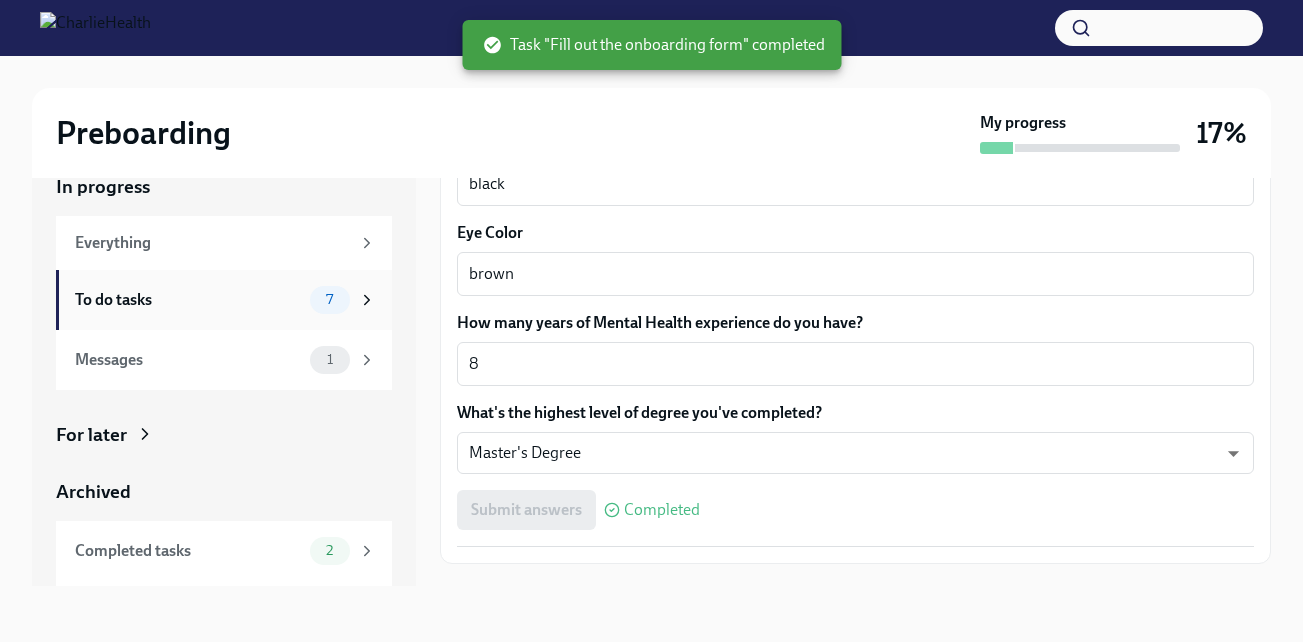 click on "To do tasks 7" at bounding box center (224, 300) 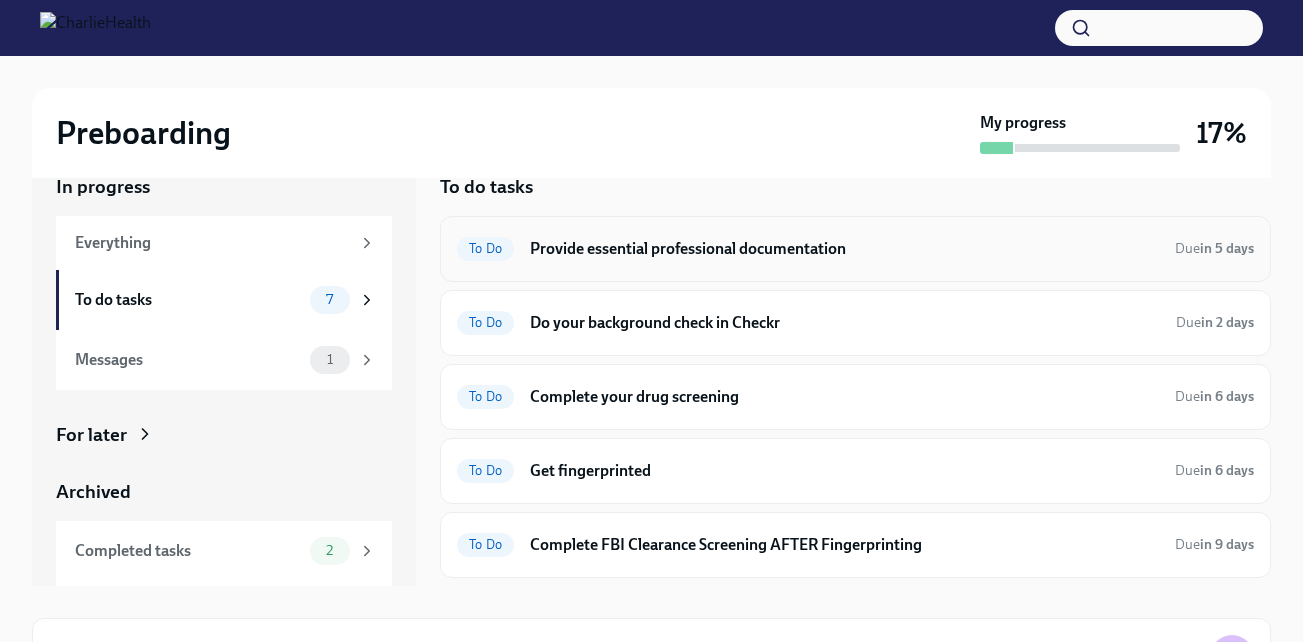 click on "Provide essential professional documentation" at bounding box center [844, 249] 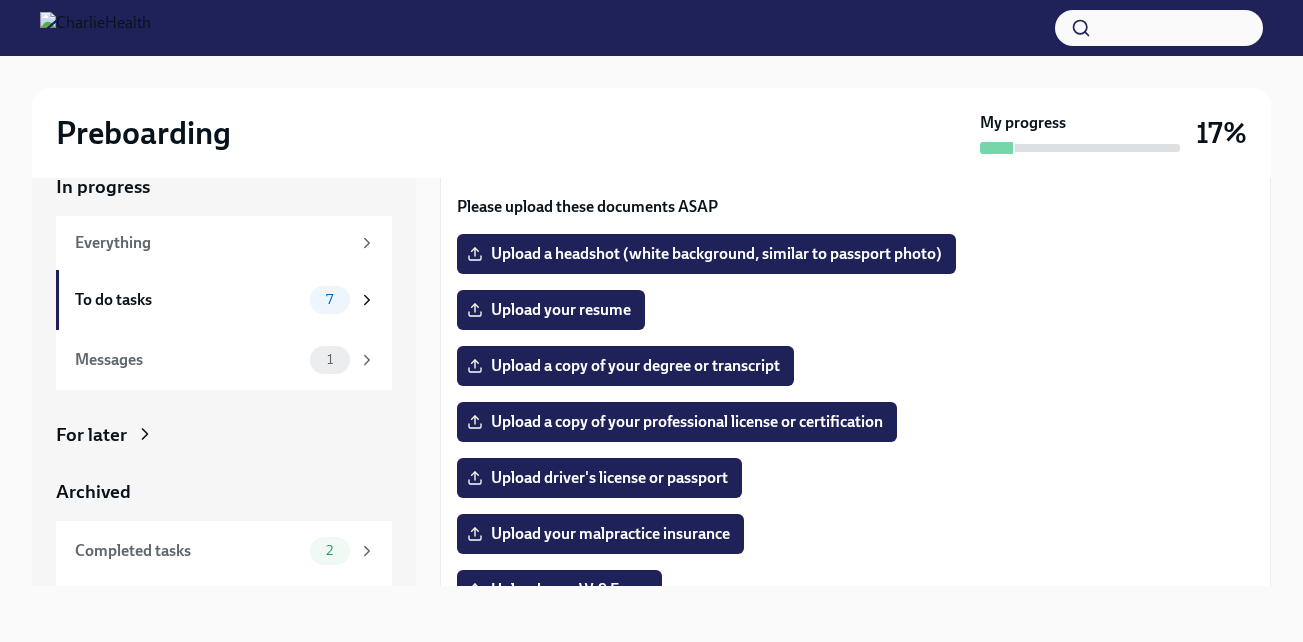 scroll, scrollTop: 139, scrollLeft: 0, axis: vertical 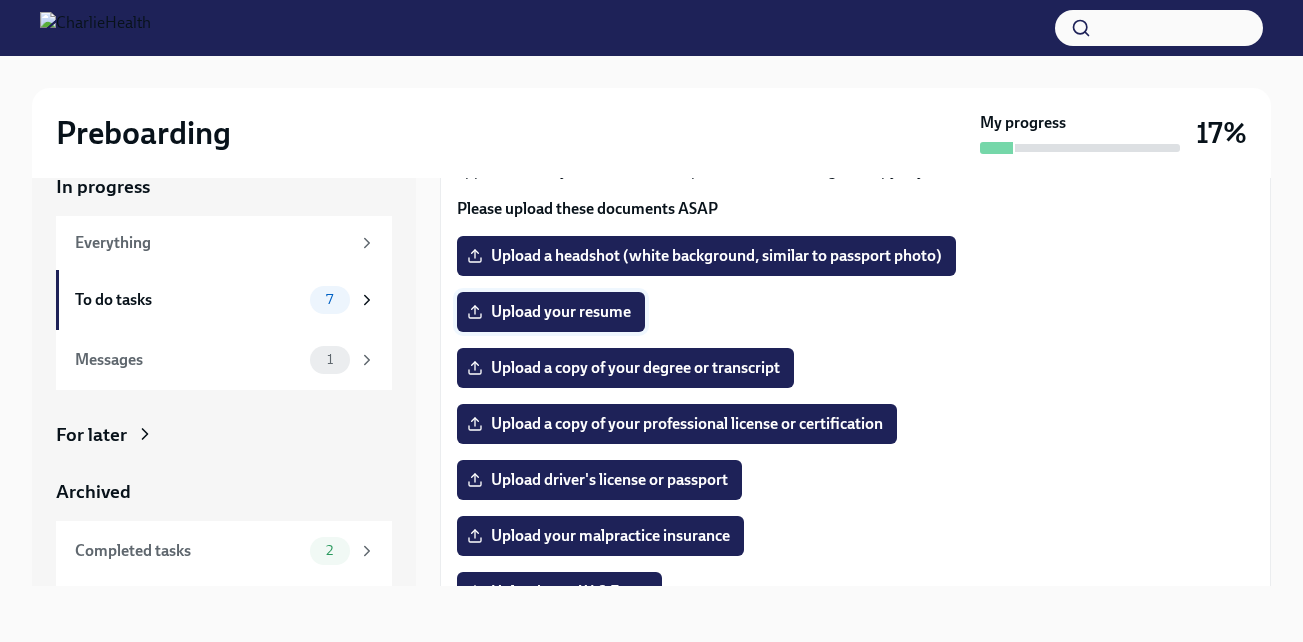 click on "Upload your resume" at bounding box center [551, 312] 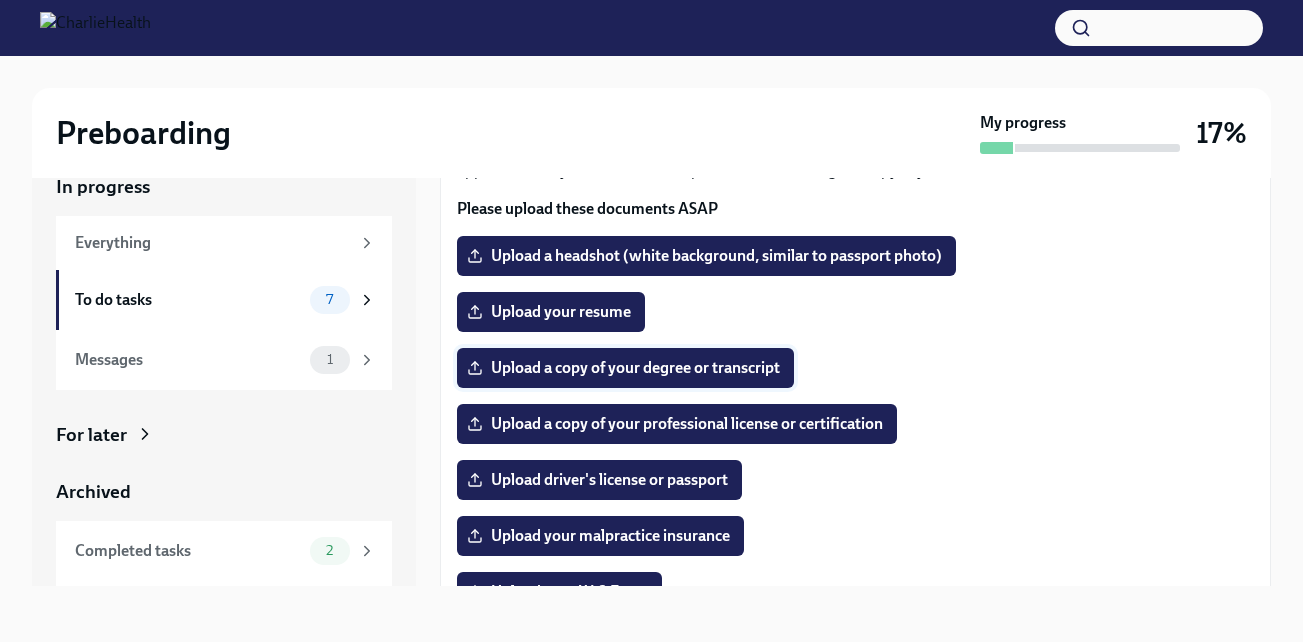 click on "Upload a copy of your degree or transcript" at bounding box center [625, 368] 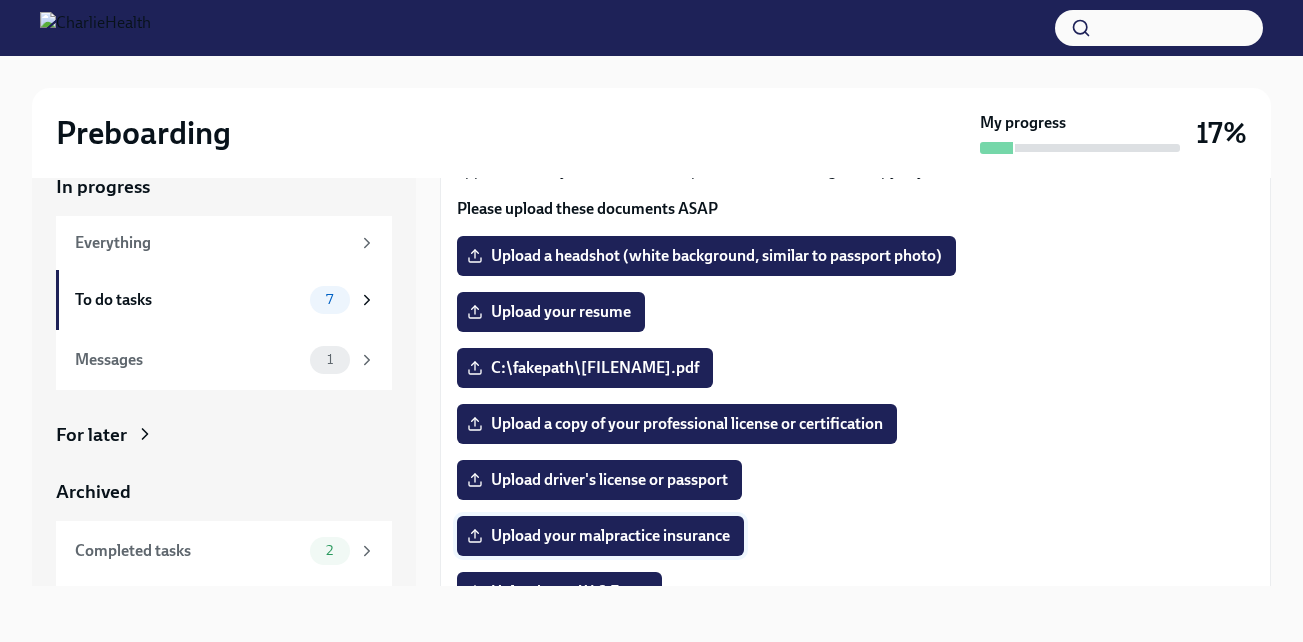 click on "Upload your malpractice insurance" at bounding box center [600, 536] 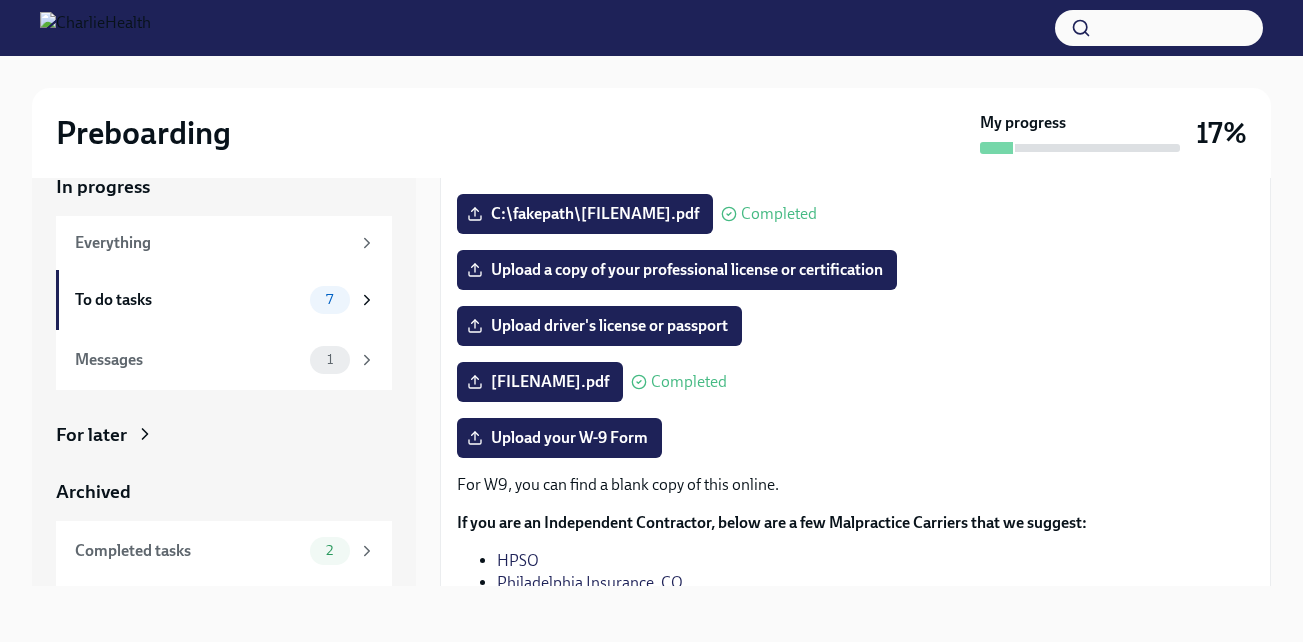 scroll, scrollTop: 289, scrollLeft: 0, axis: vertical 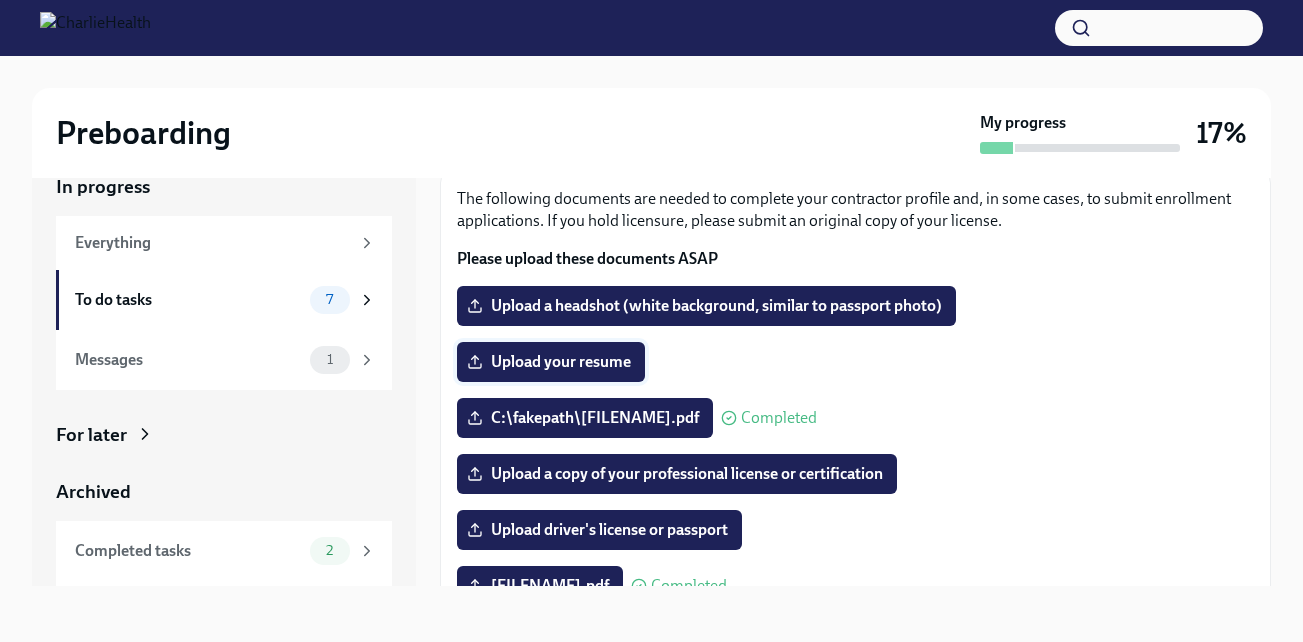 click on "Upload your resume" at bounding box center (551, 362) 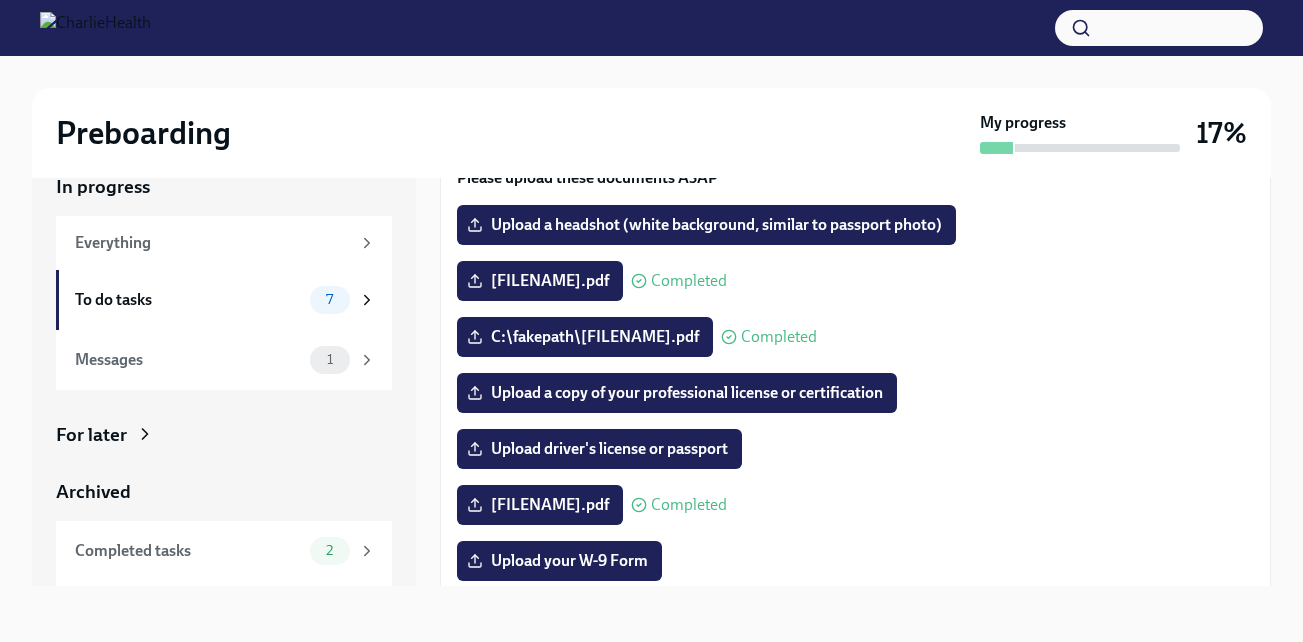 scroll, scrollTop: 180, scrollLeft: 0, axis: vertical 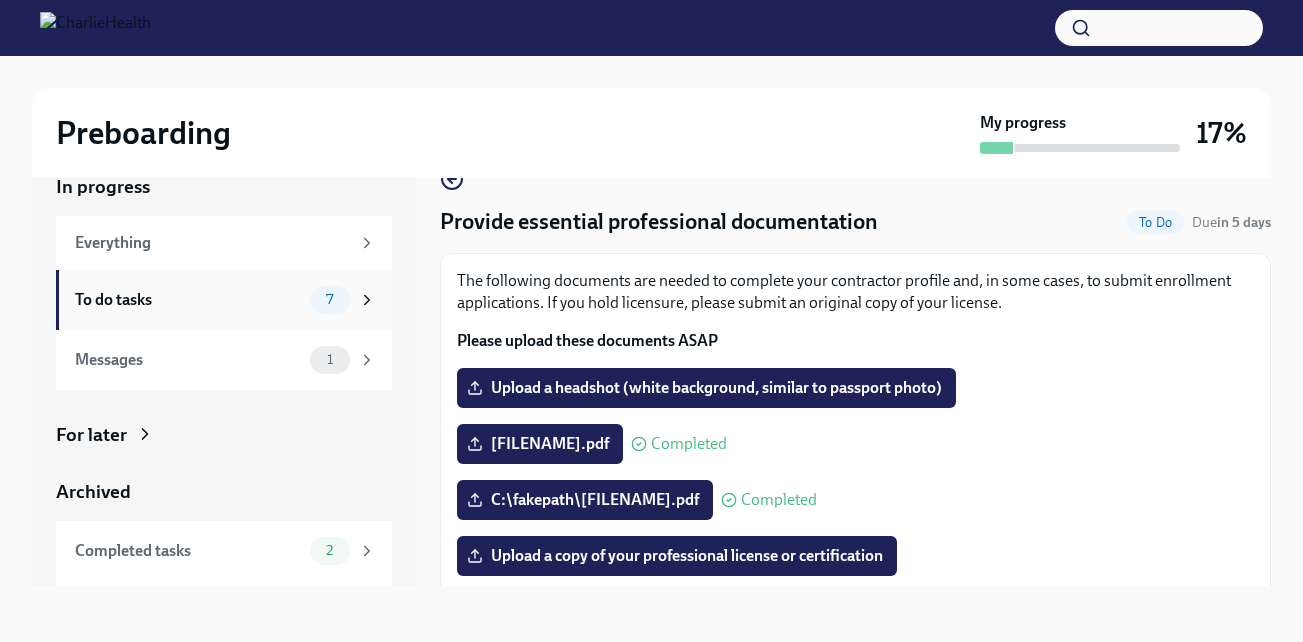 click on "To do tasks 7" at bounding box center [225, 300] 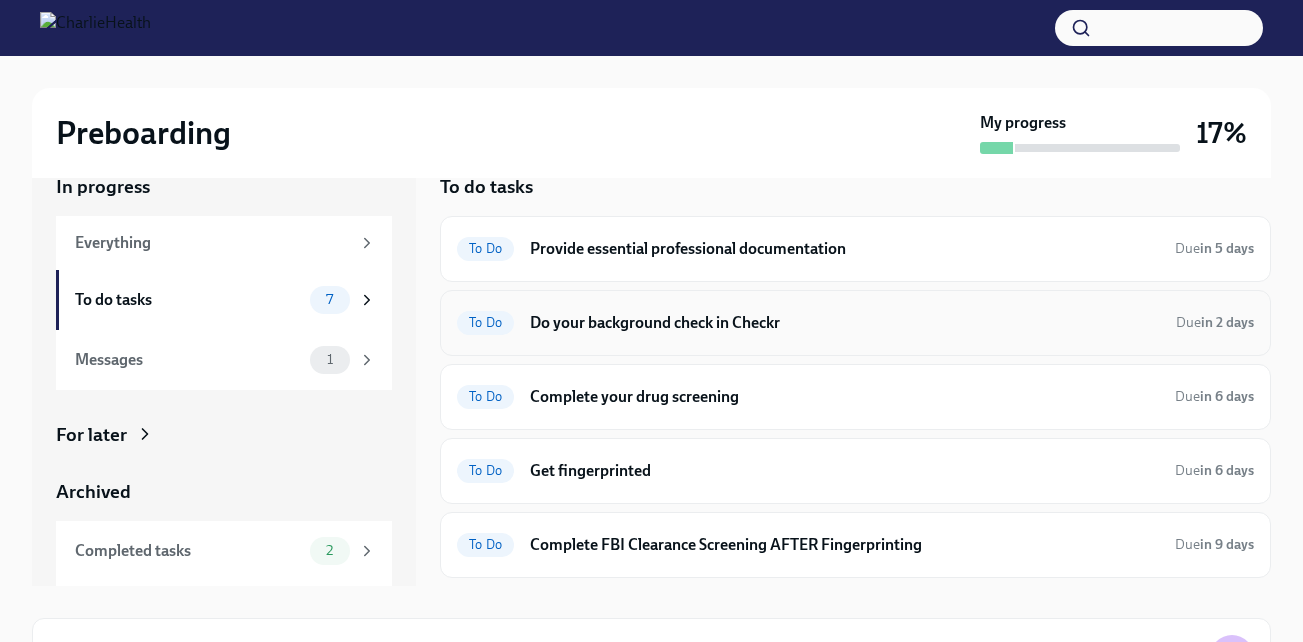 click on "Do your background check in Checkr" at bounding box center [845, 323] 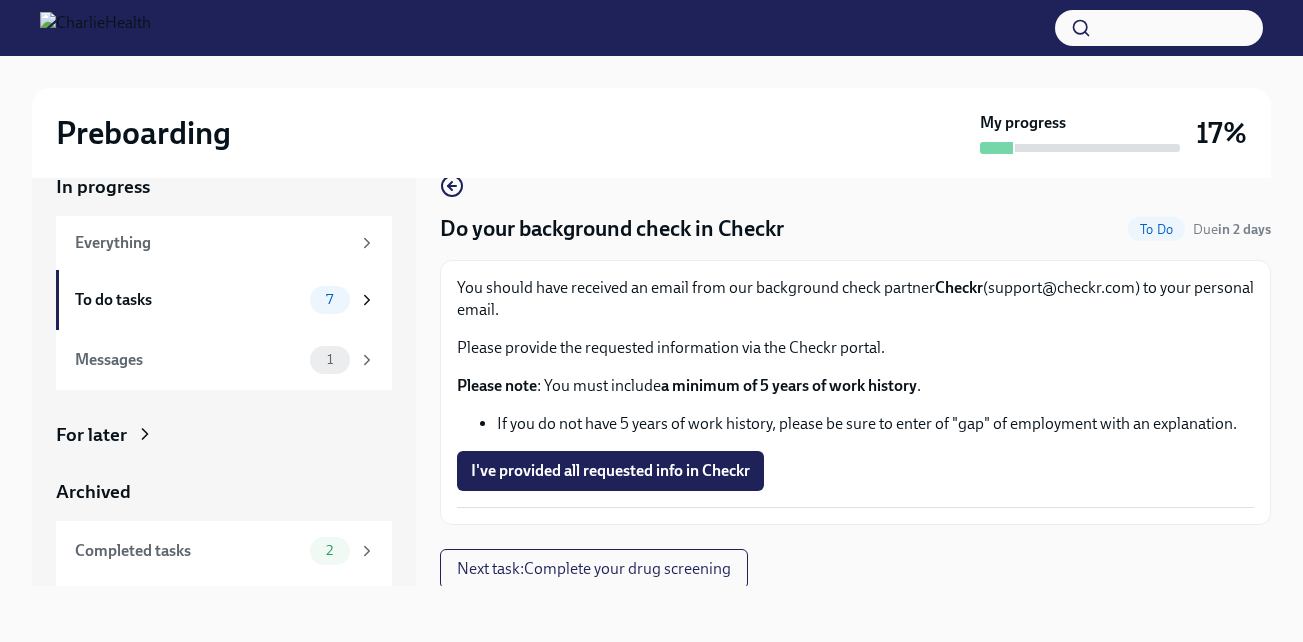 scroll, scrollTop: 3, scrollLeft: 0, axis: vertical 